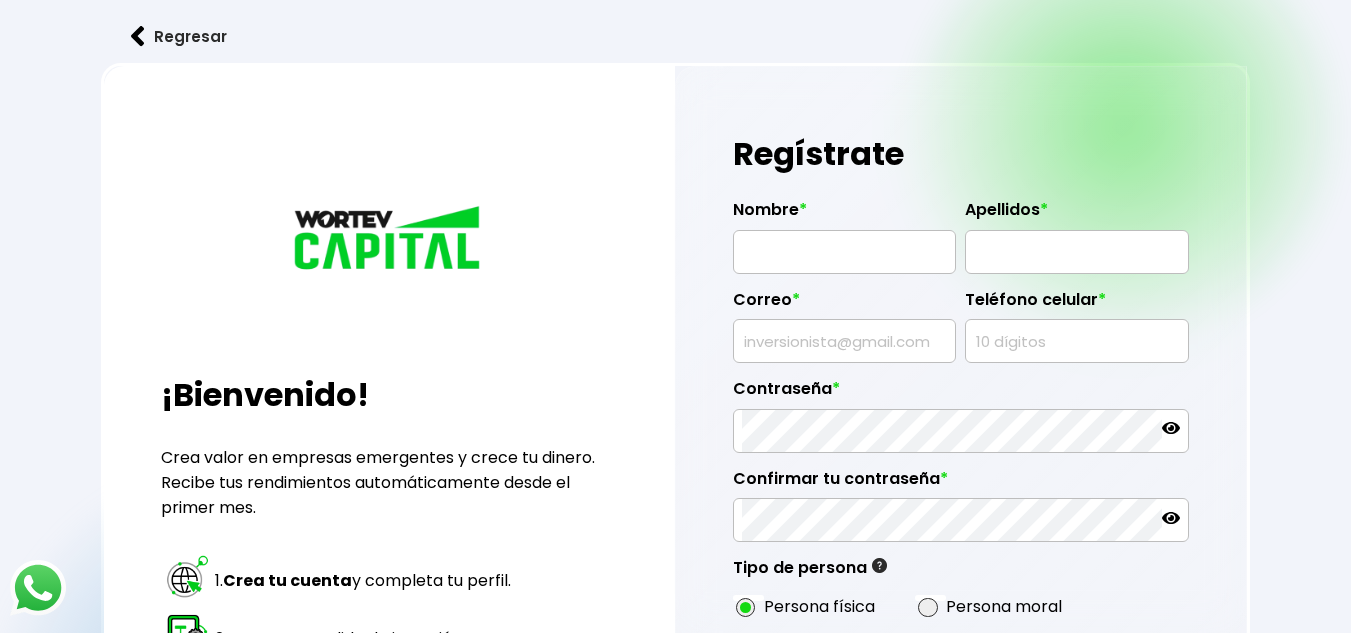 scroll, scrollTop: 0, scrollLeft: 0, axis: both 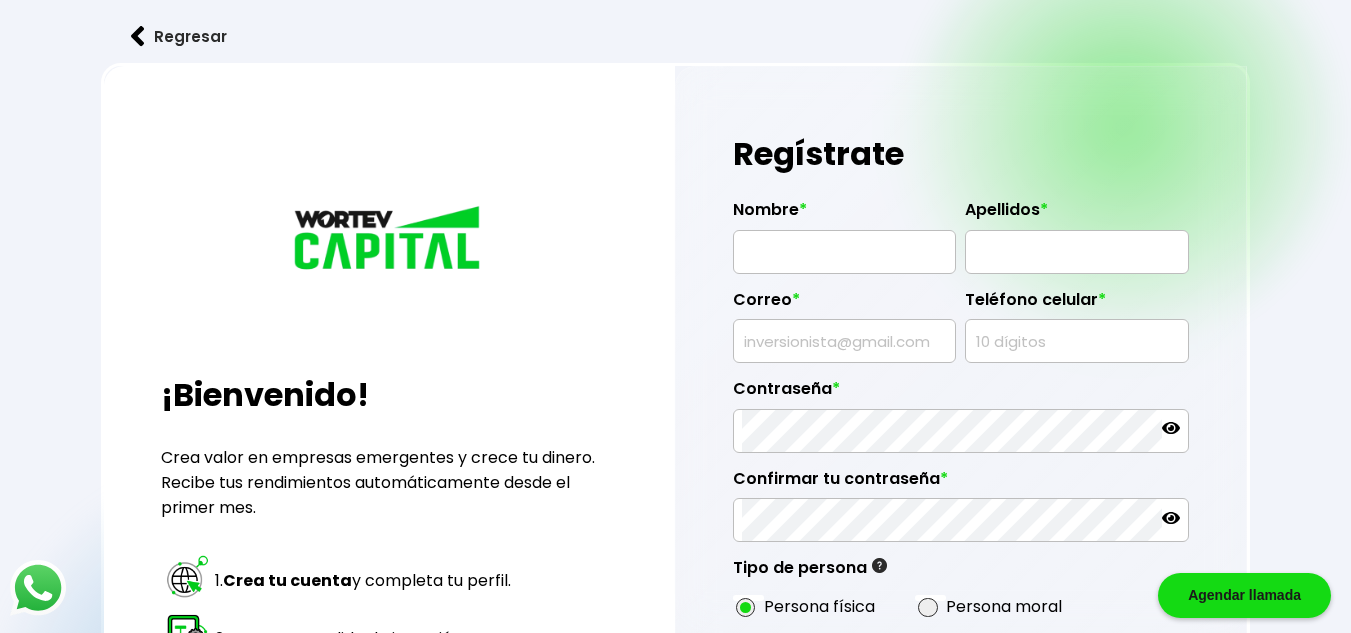 type on "[EMAIL]" 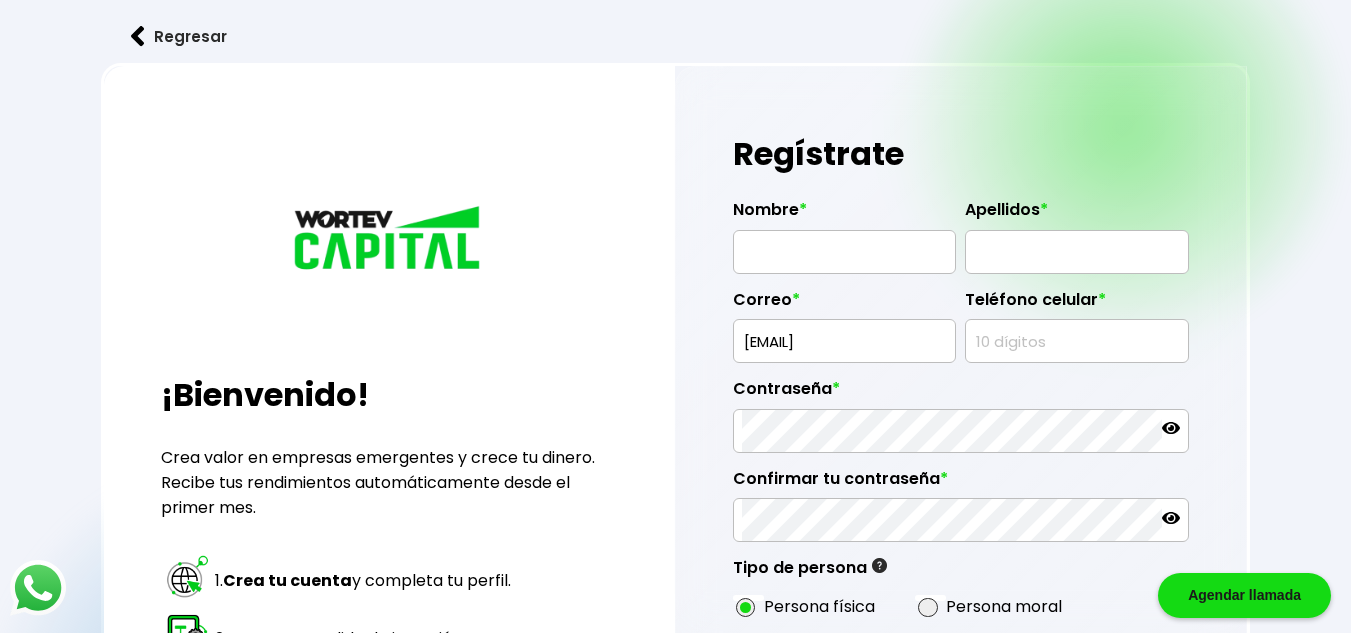 drag, startPoint x: 769, startPoint y: 254, endPoint x: 768, endPoint y: 231, distance: 23.021729 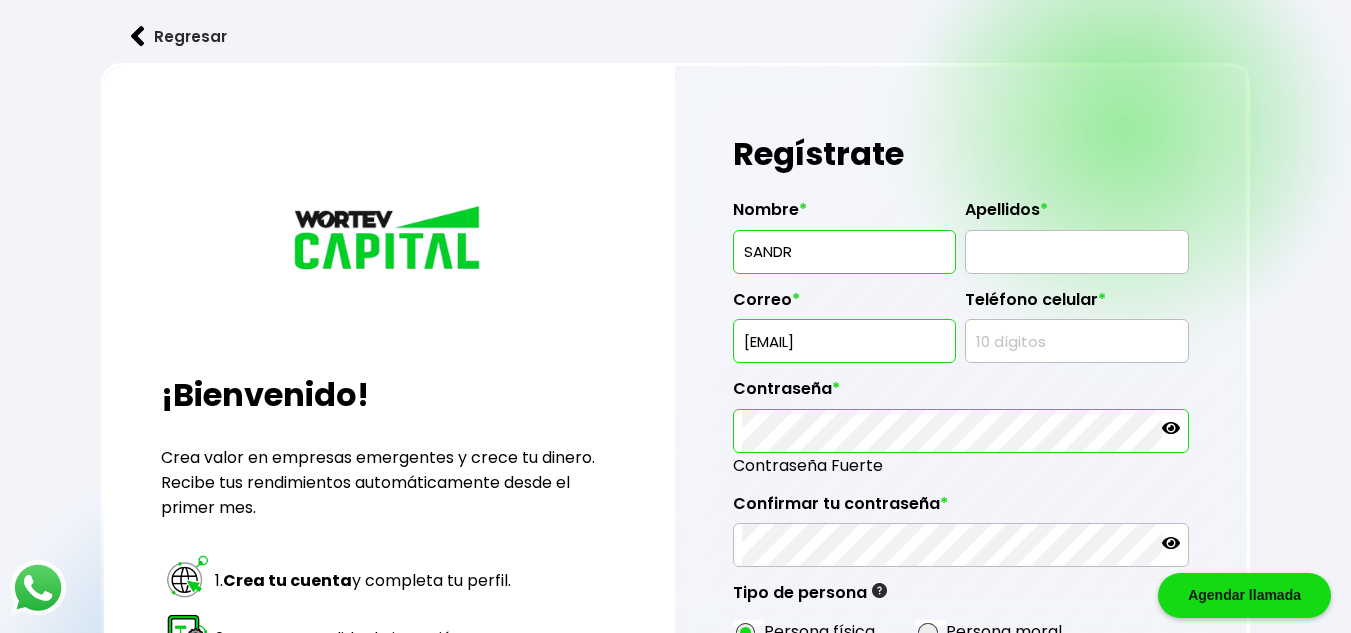 type on "[NAME]" 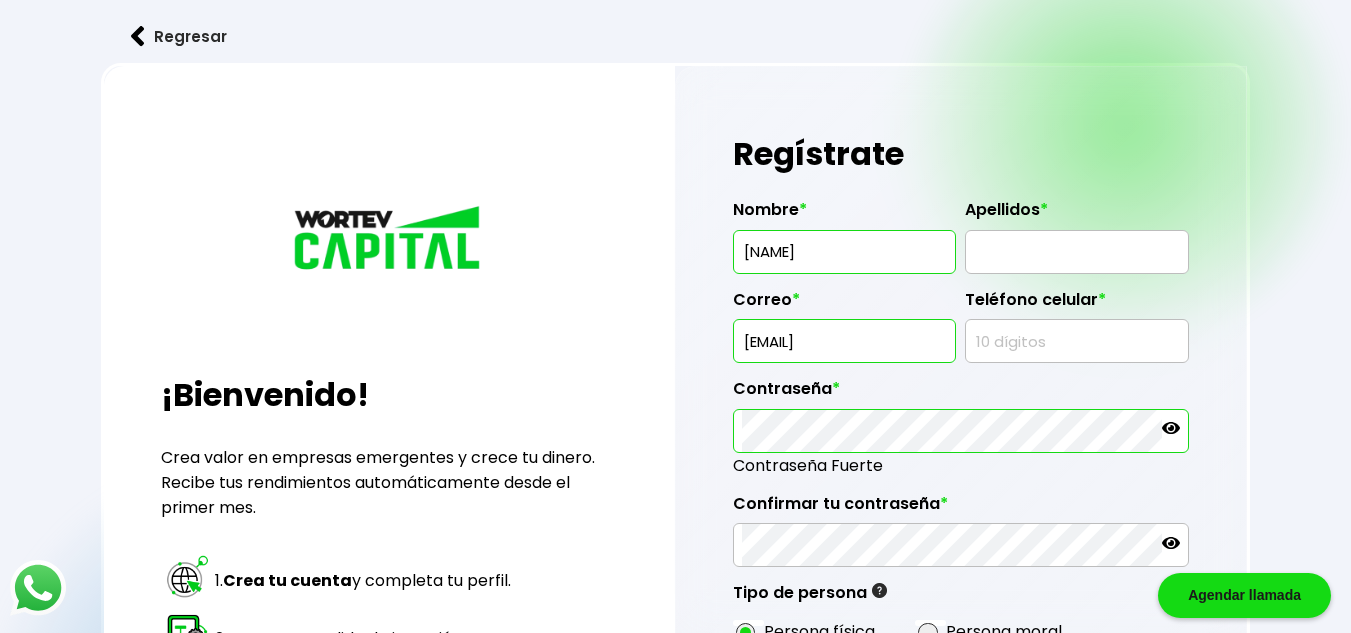 type on "[LAST]" 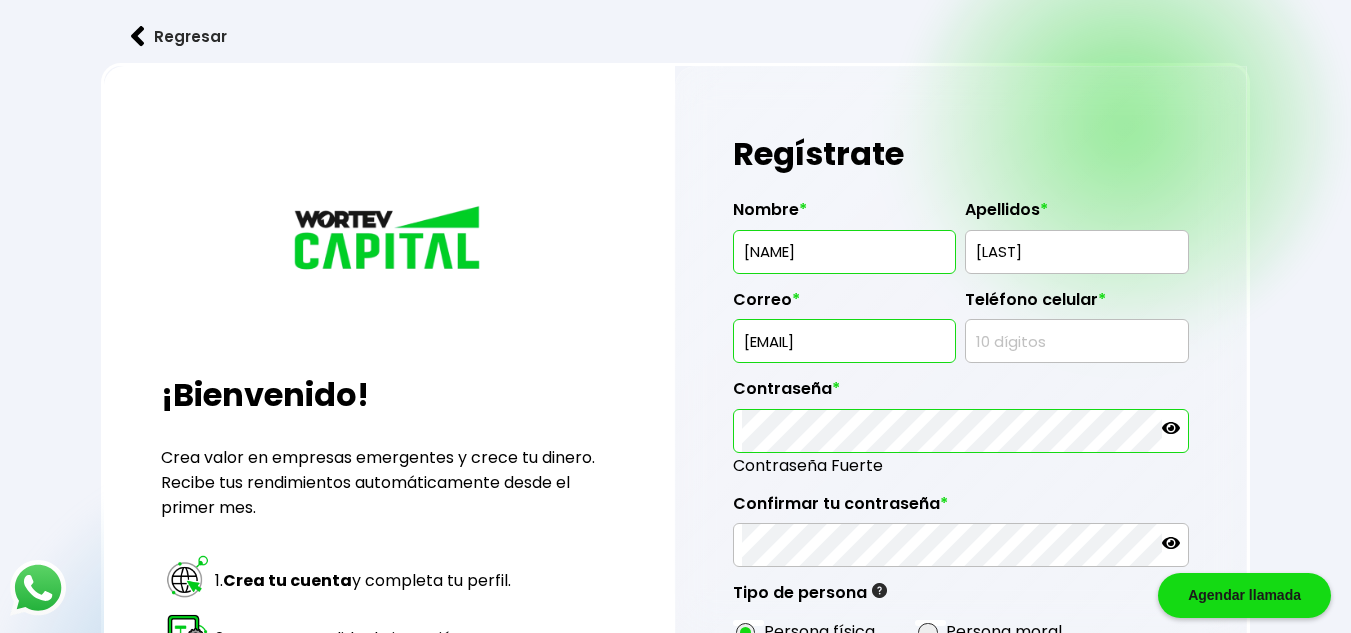 type on "[PHONE]" 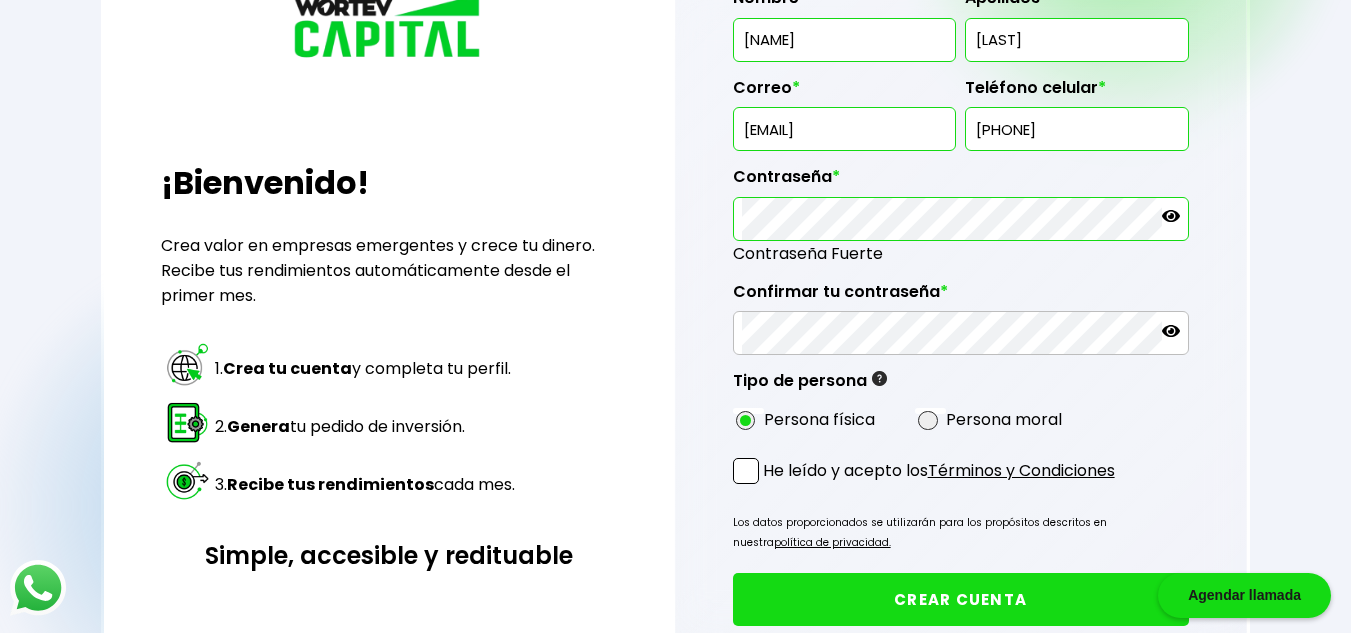 scroll, scrollTop: 213, scrollLeft: 0, axis: vertical 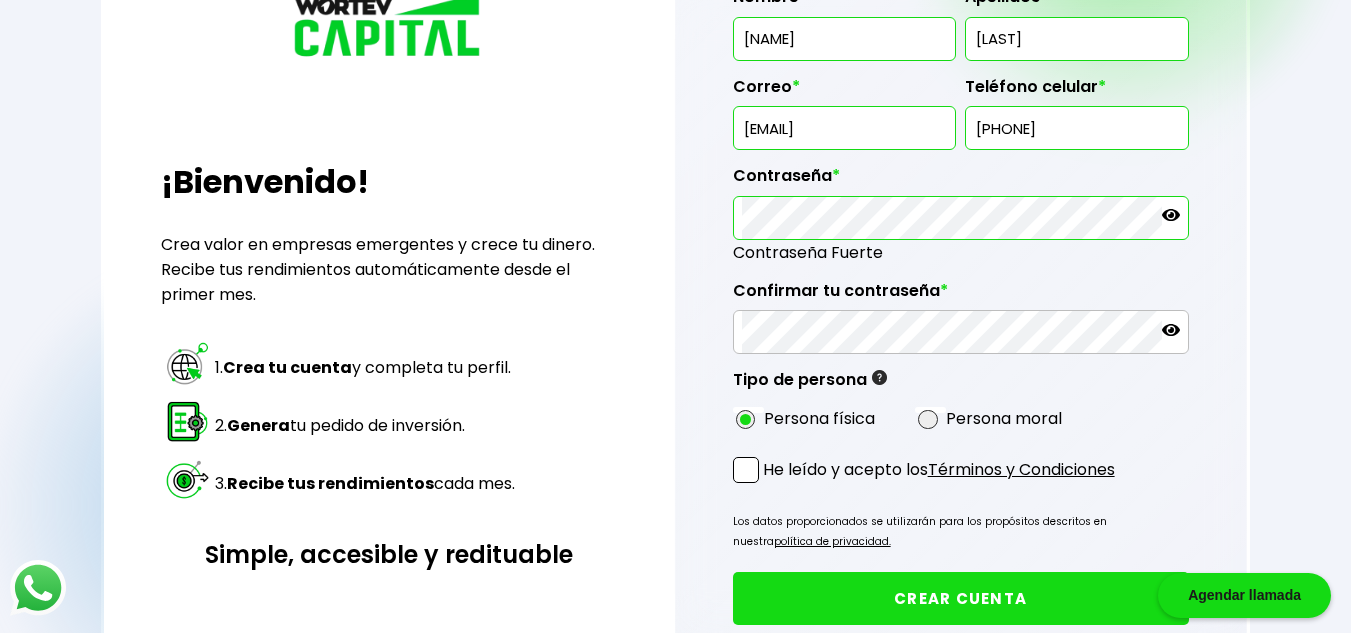 type on "[NAME]" 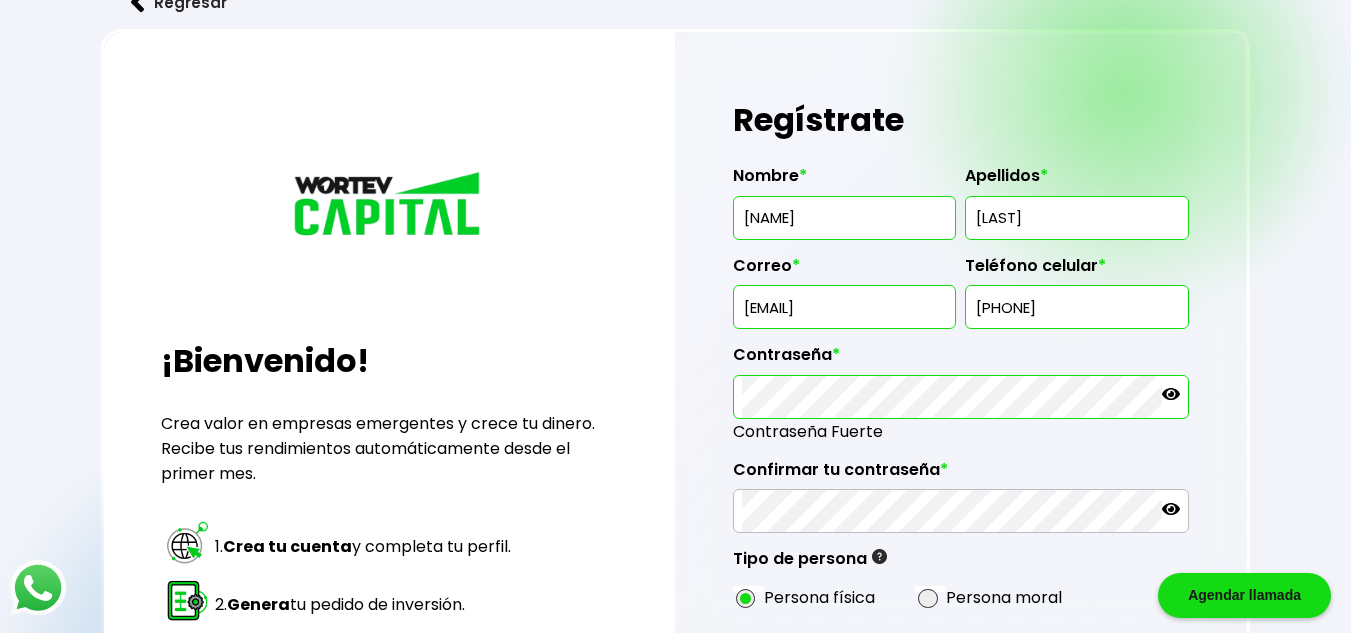 scroll, scrollTop: 31, scrollLeft: 0, axis: vertical 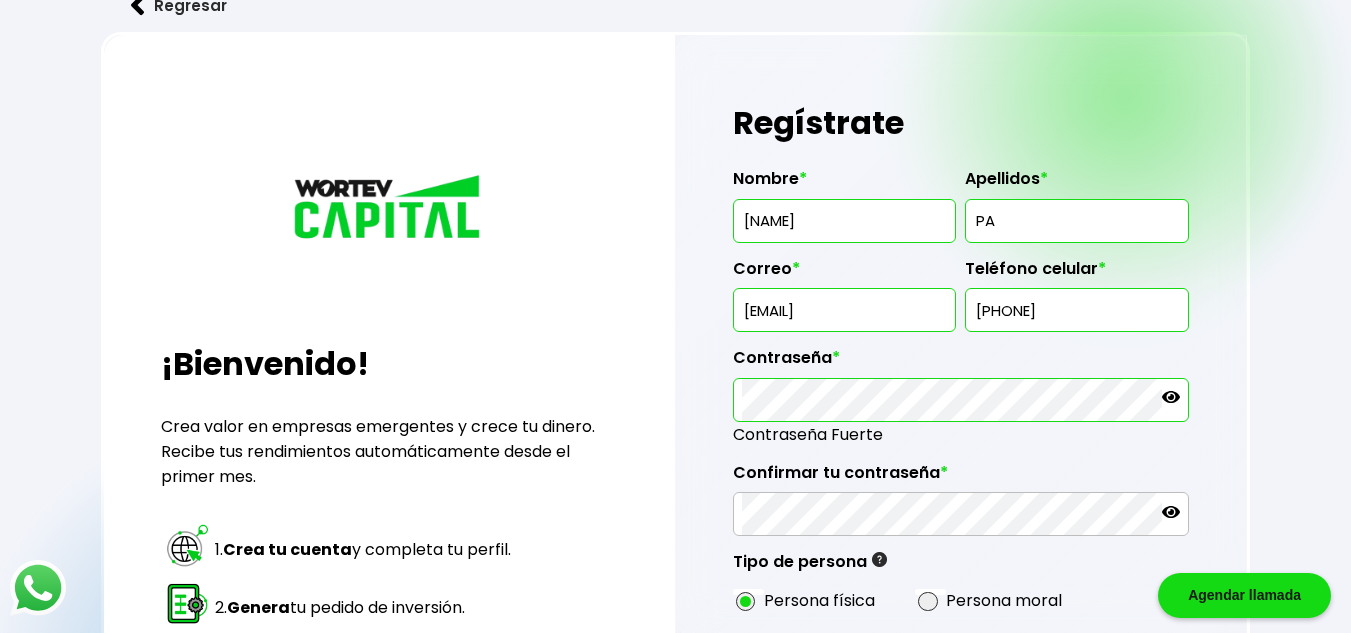 type on "P" 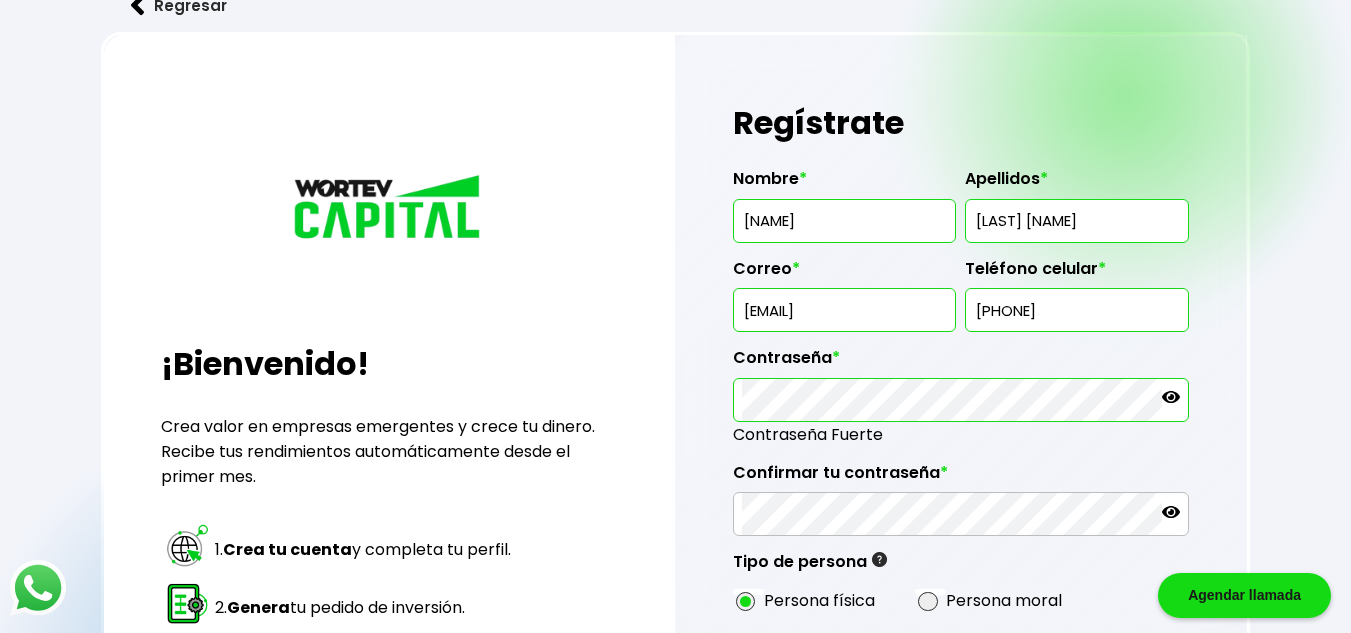 type on "[LAST] [NAME]" 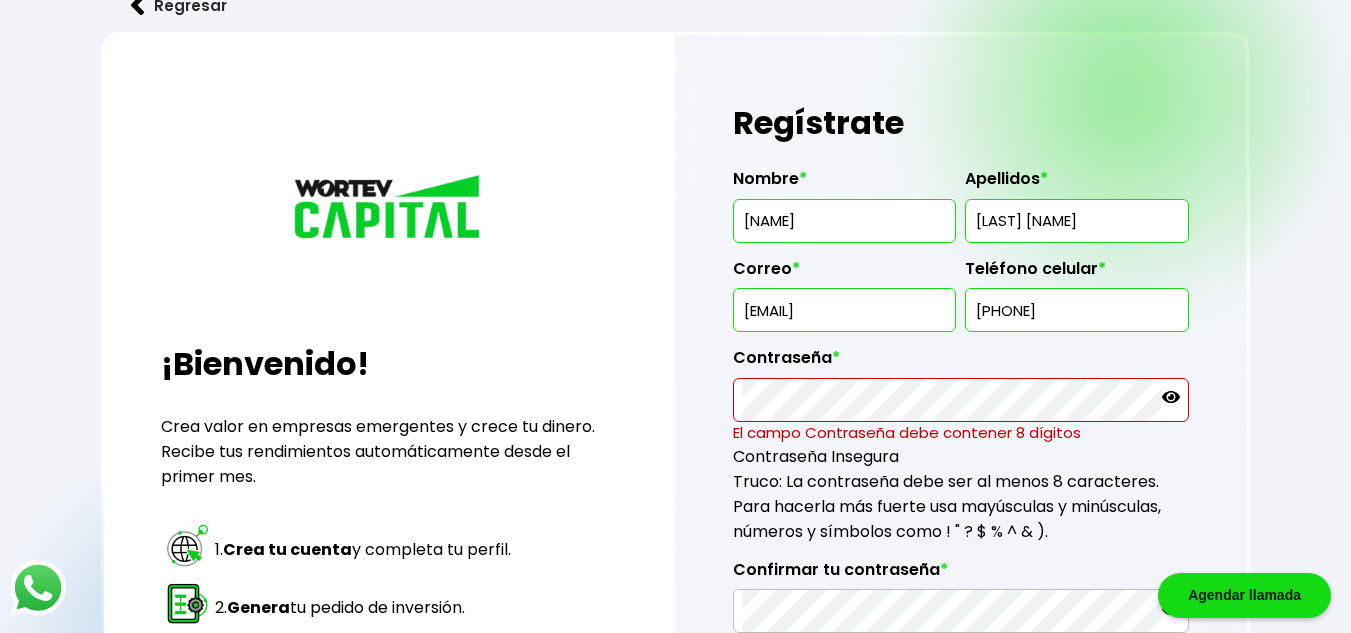click 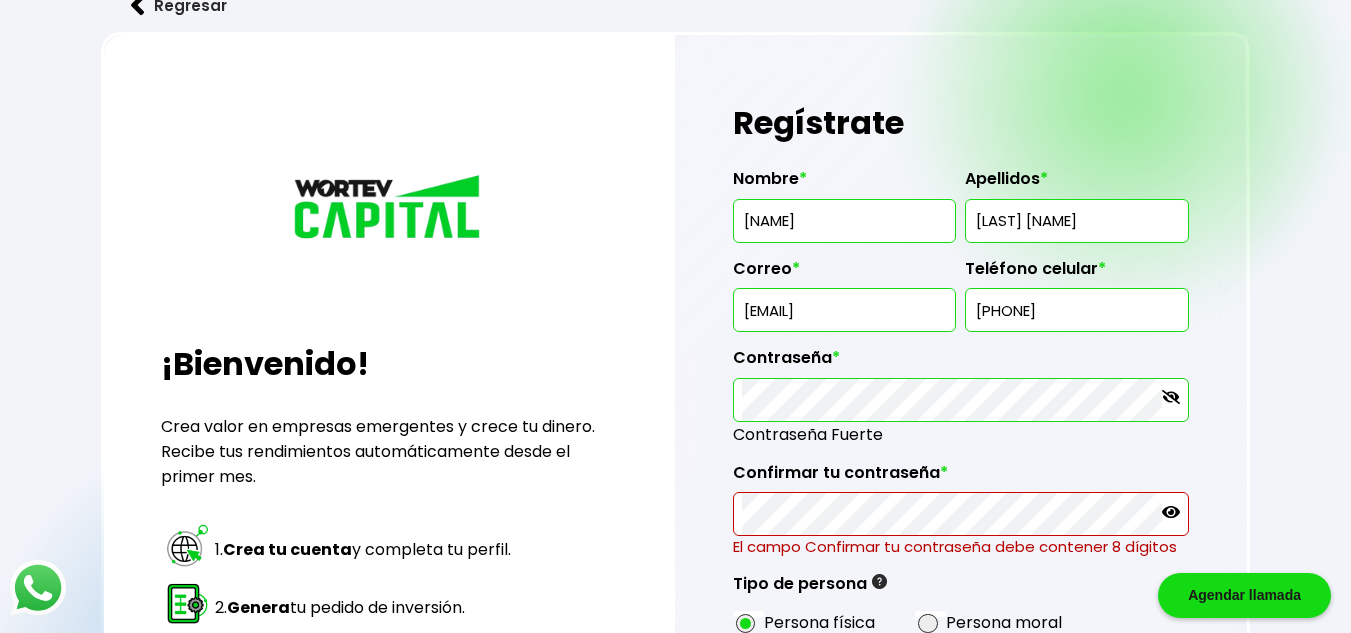 click 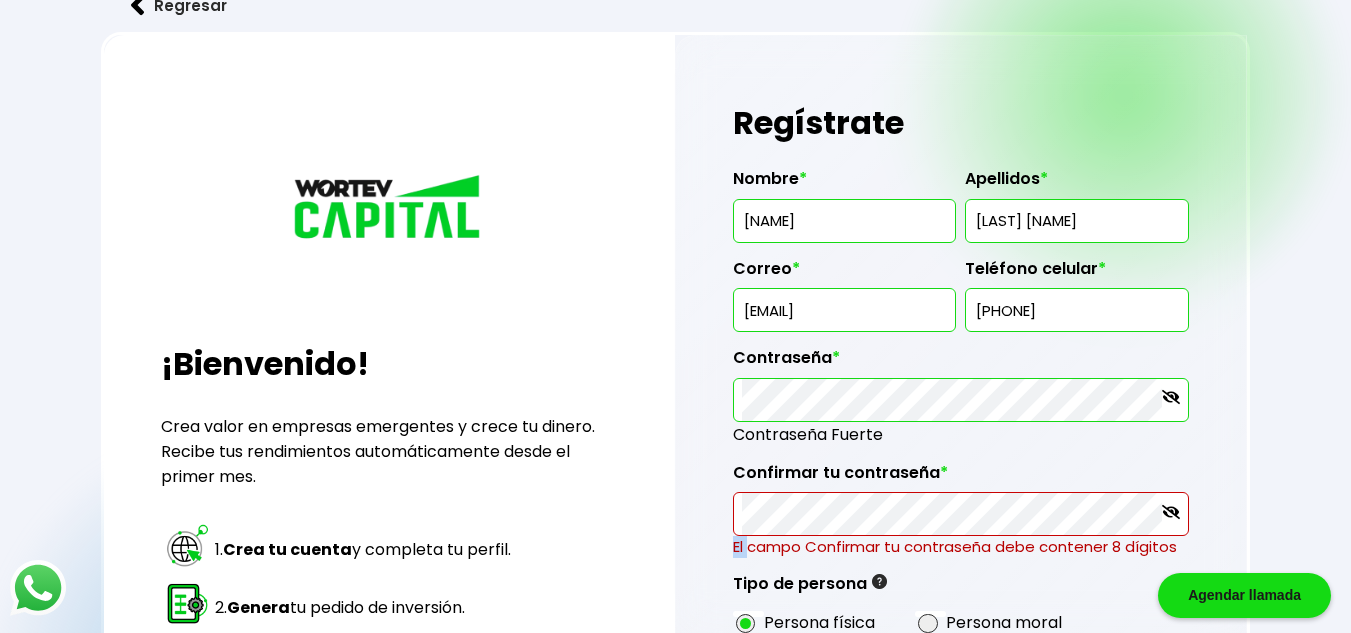 click 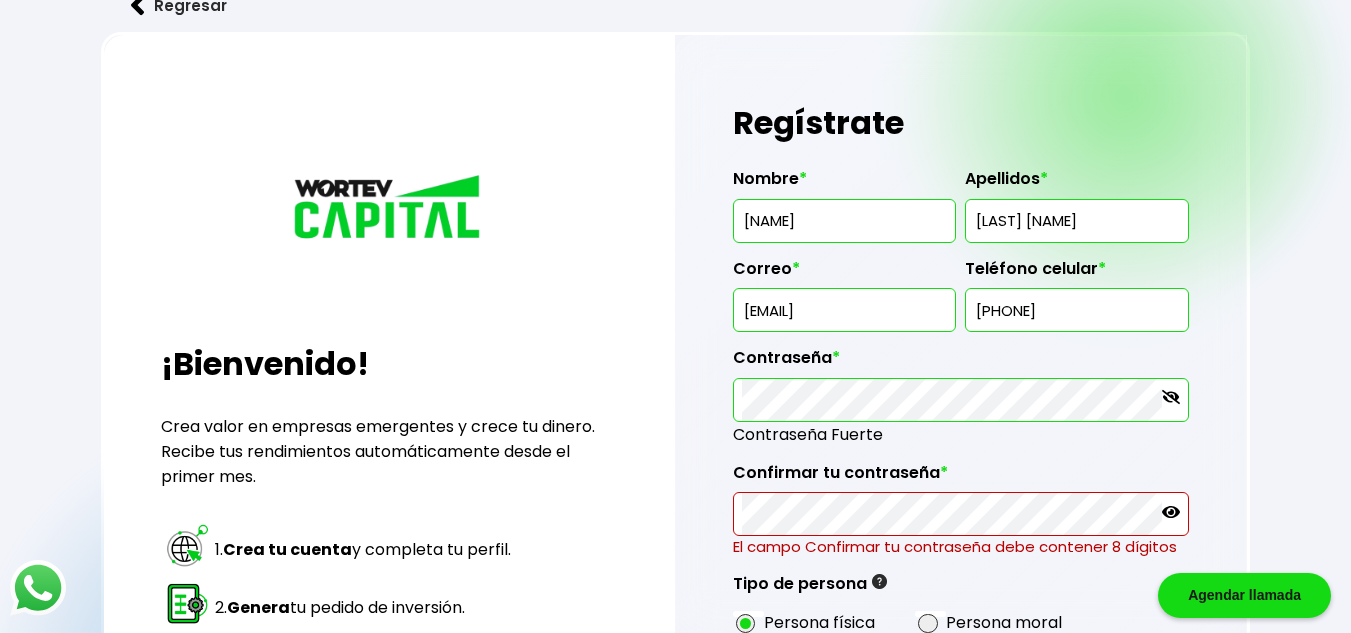 click at bounding box center (961, 514) 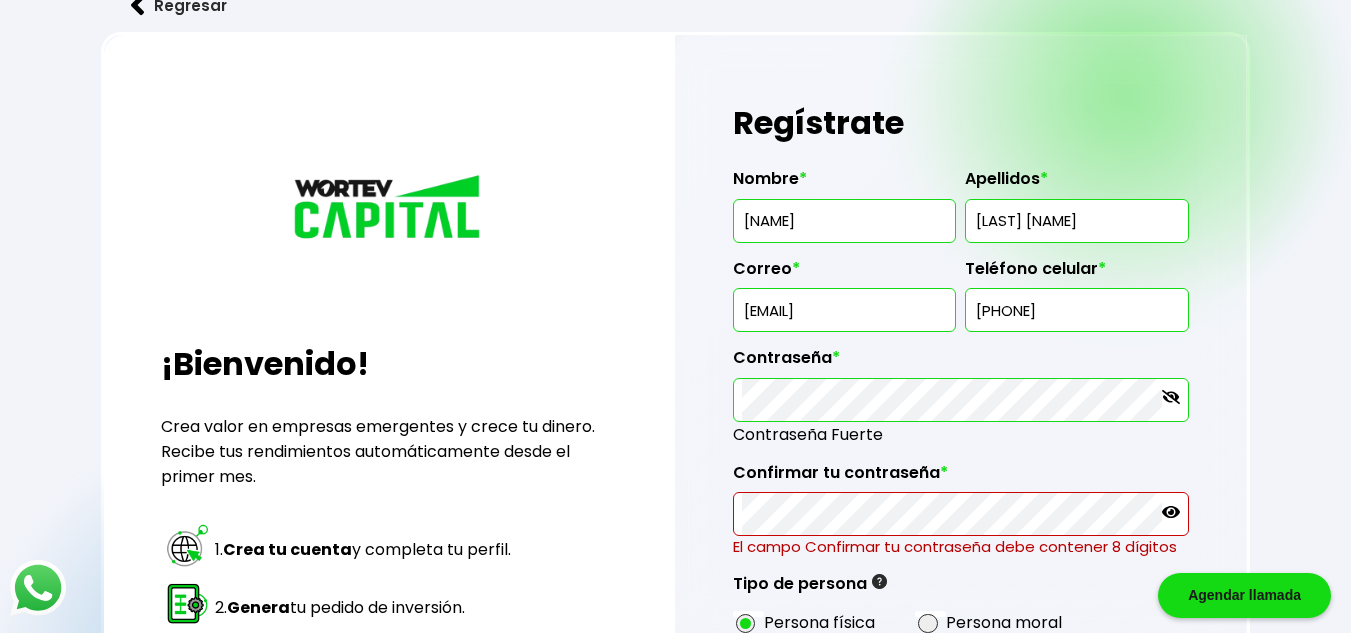 click 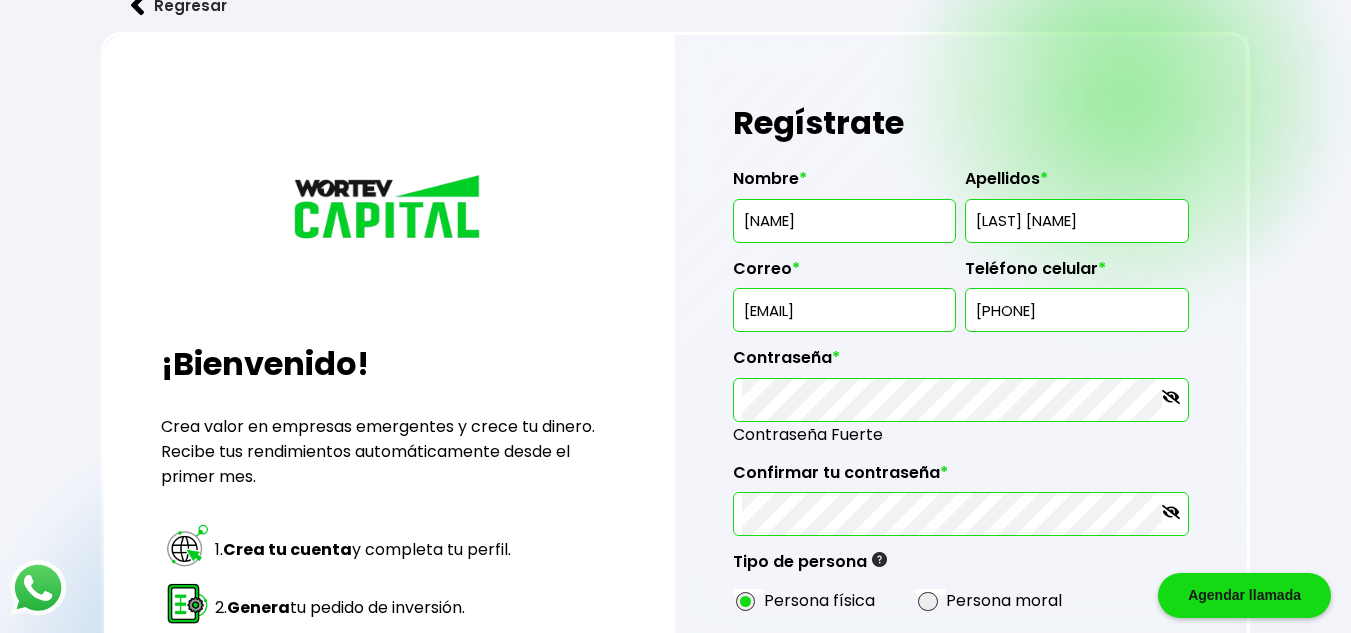 click 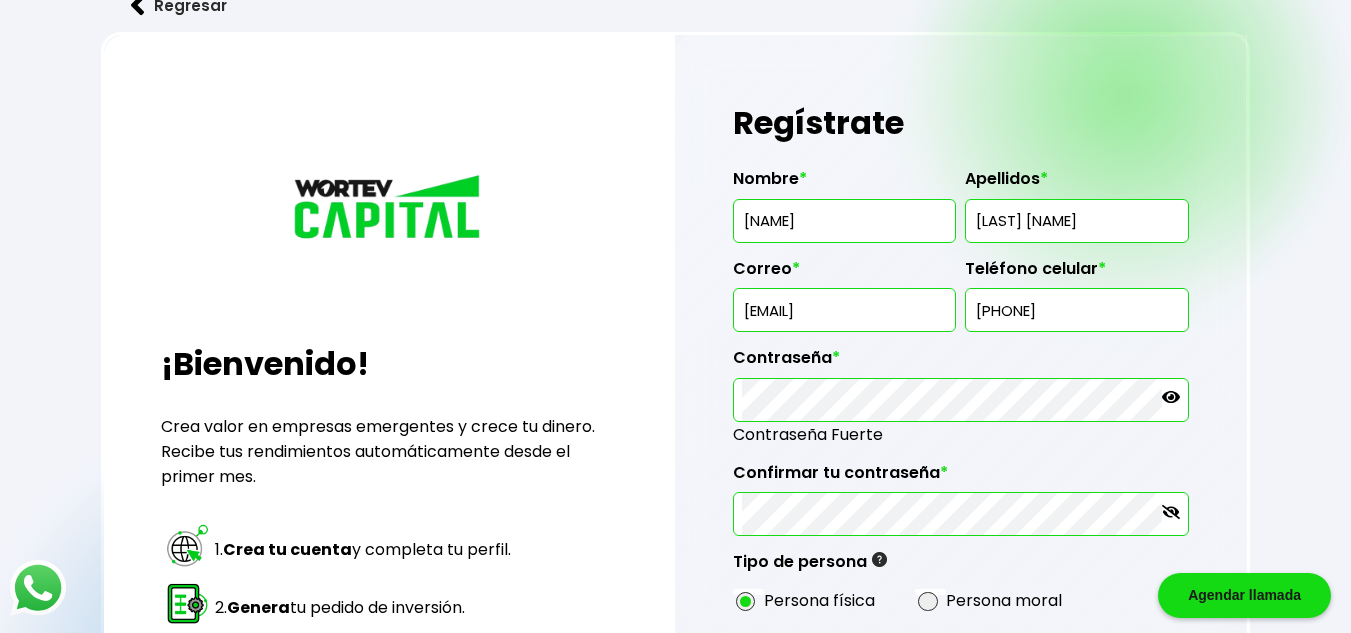 click 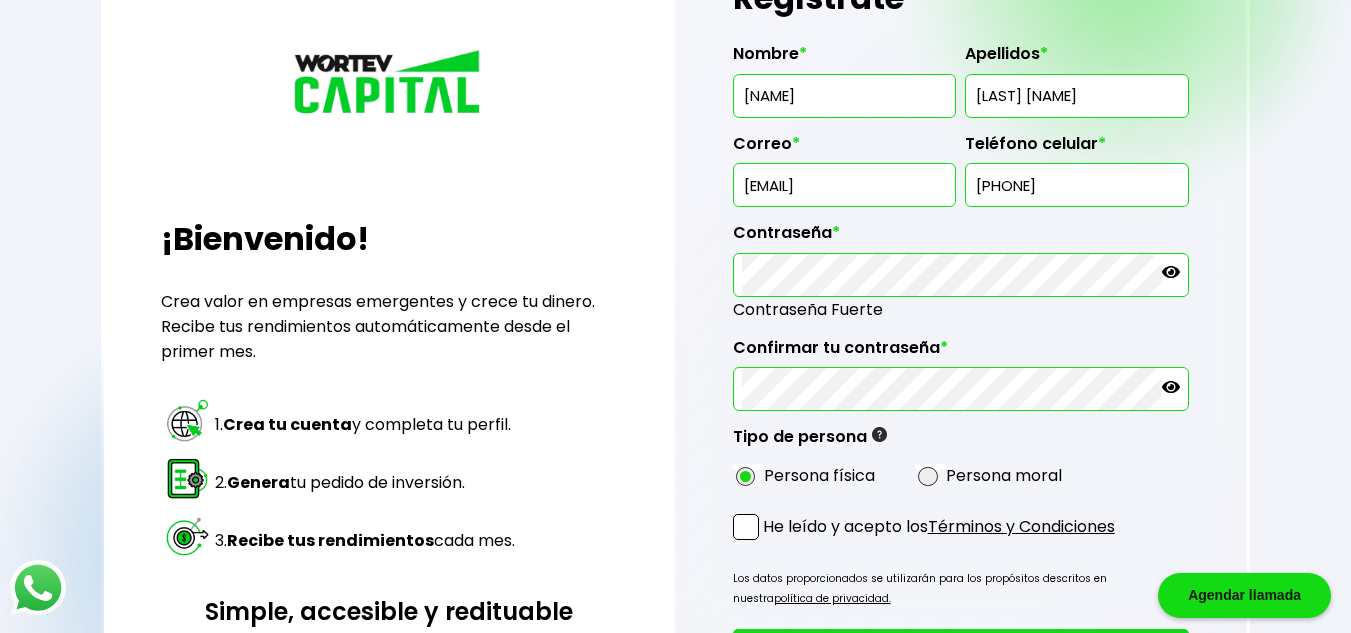 scroll, scrollTop: 160, scrollLeft: 0, axis: vertical 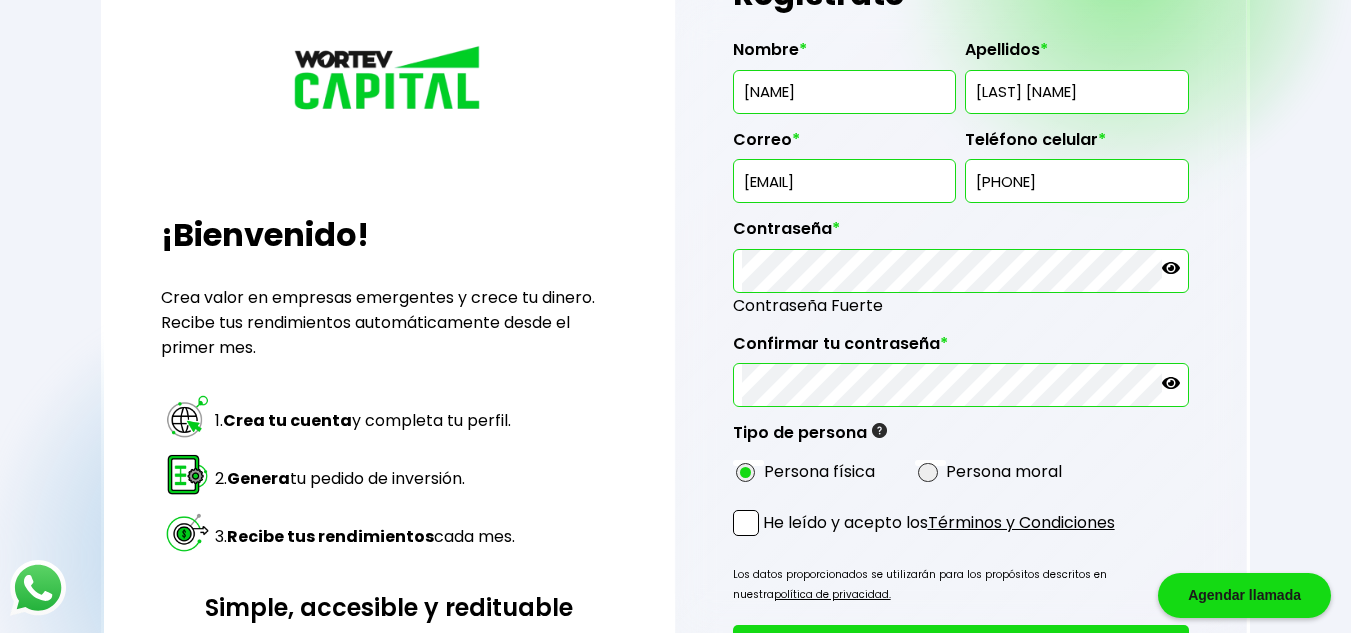 click at bounding box center [746, 523] 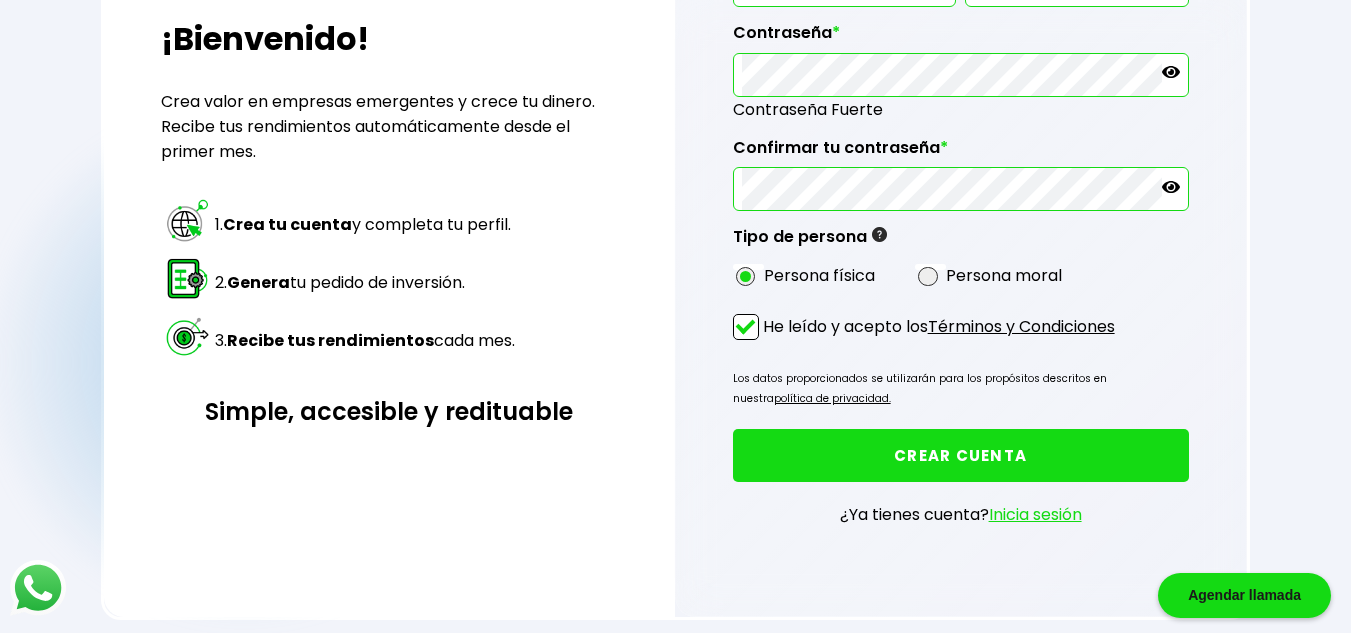 scroll, scrollTop: 360, scrollLeft: 0, axis: vertical 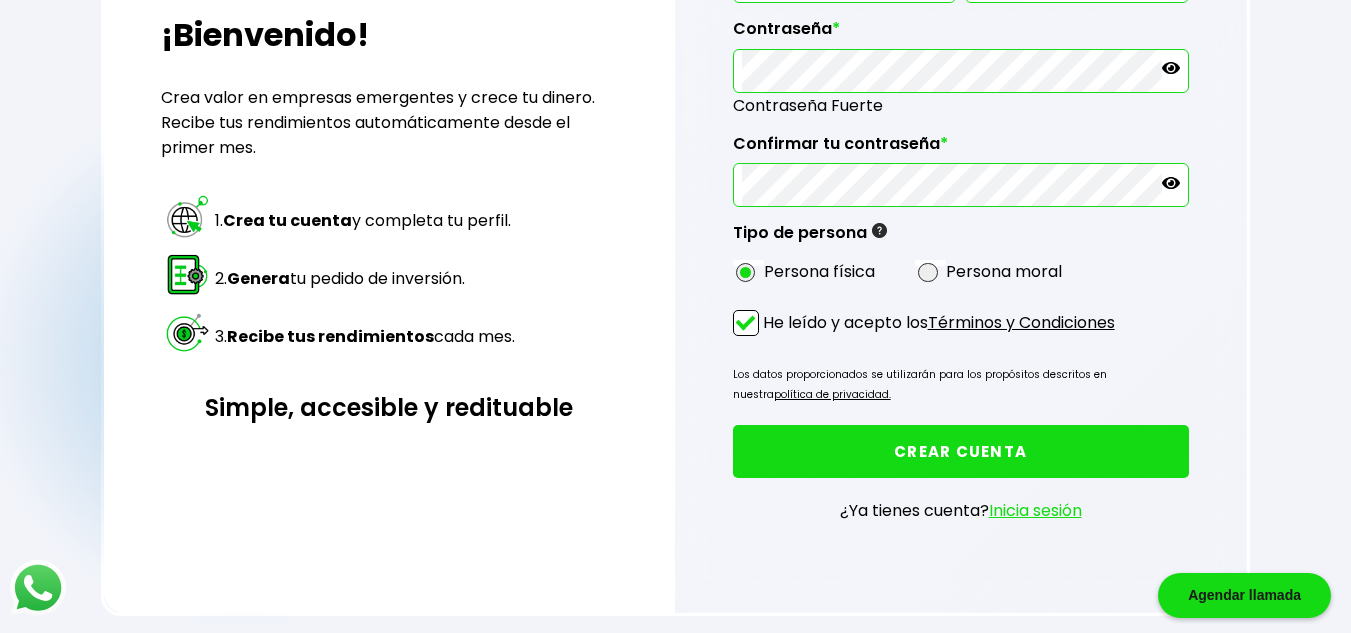 click on "CREAR CUENTA" at bounding box center [961, 451] 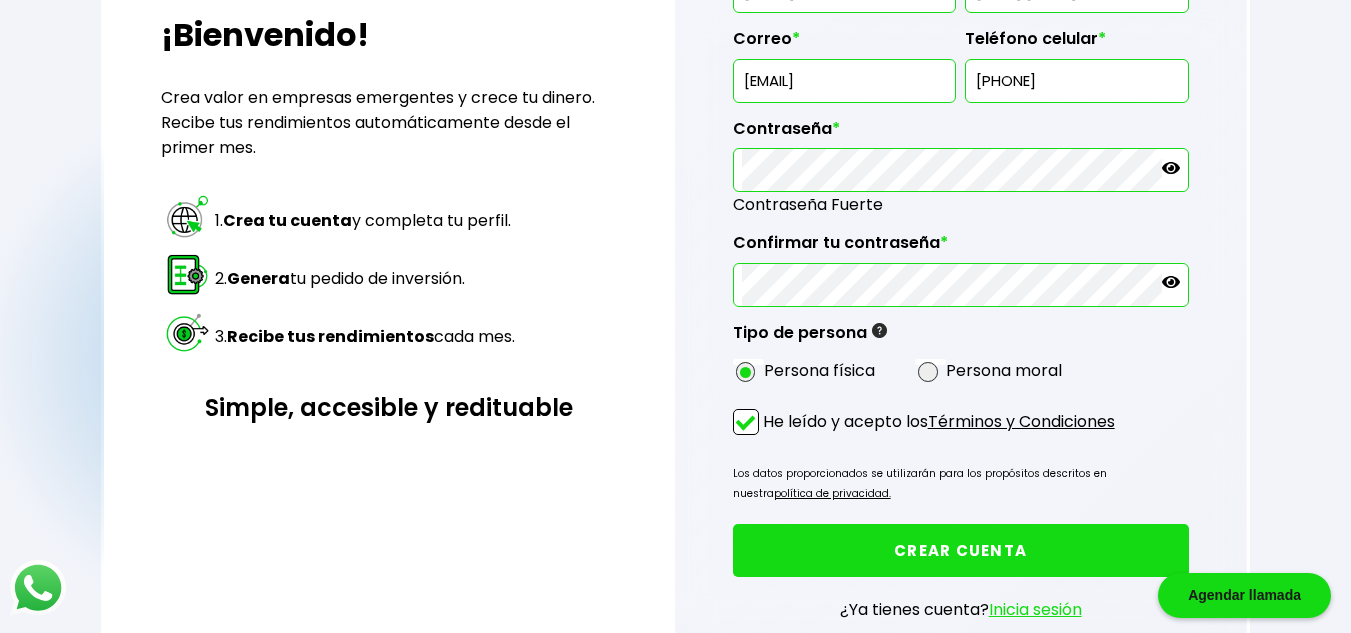 click 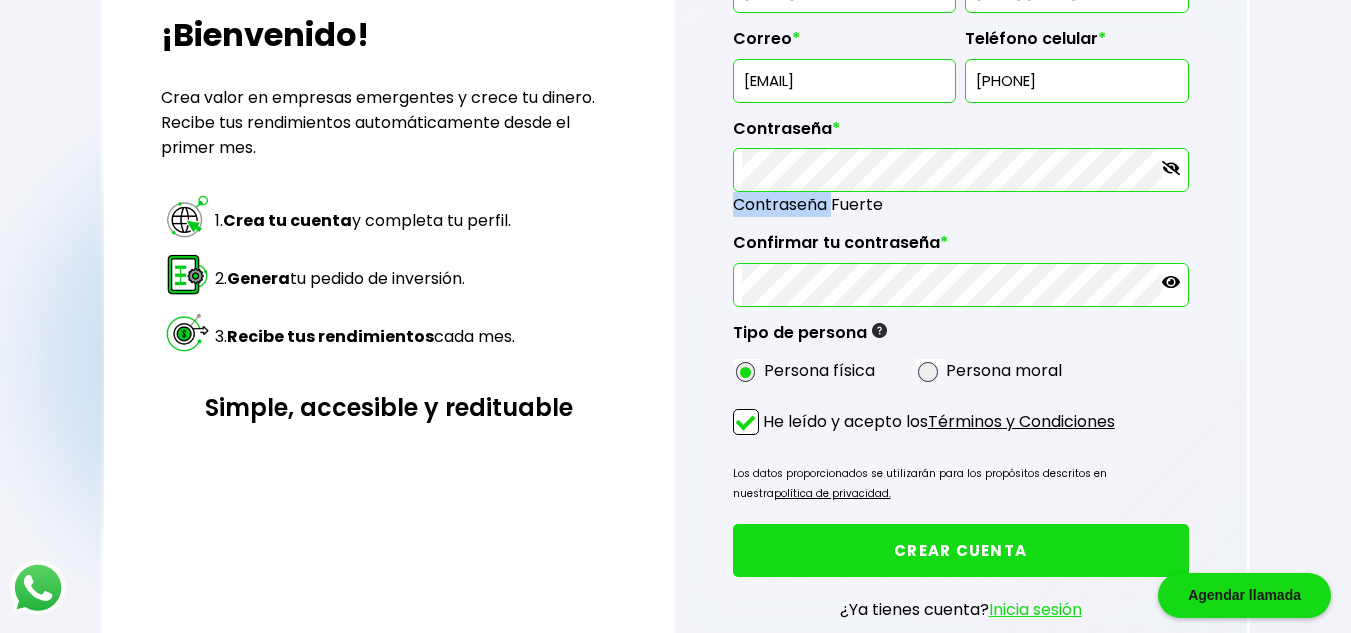 click 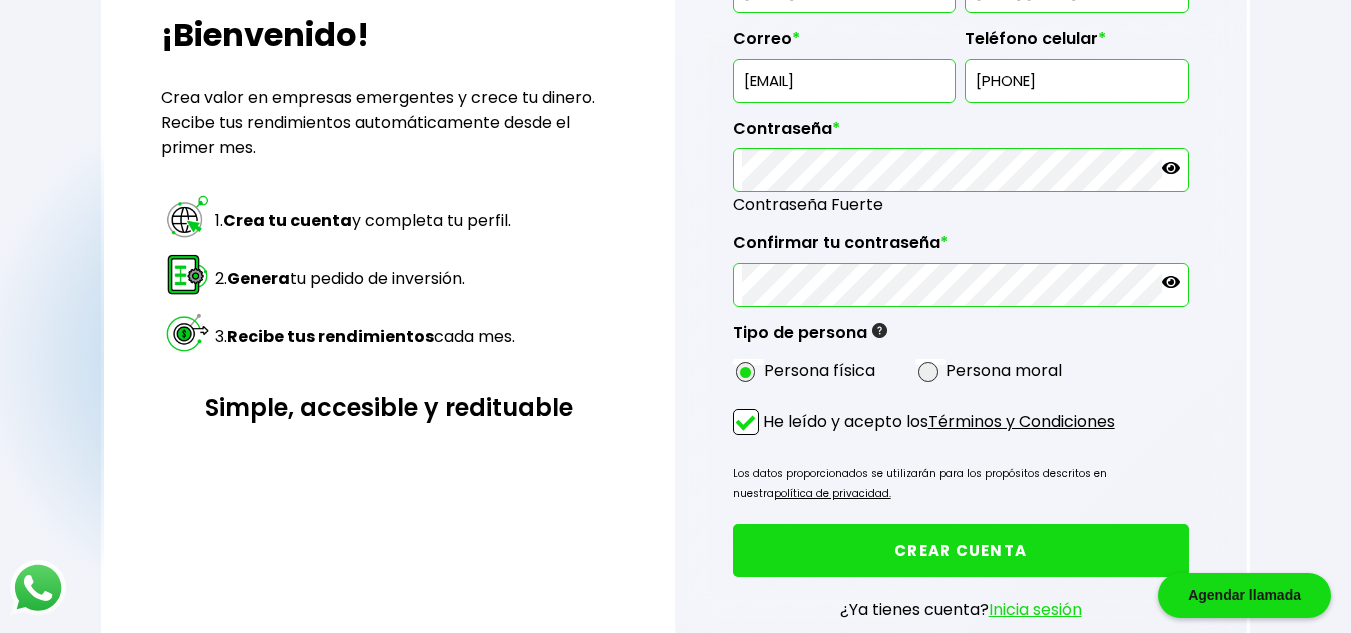 click 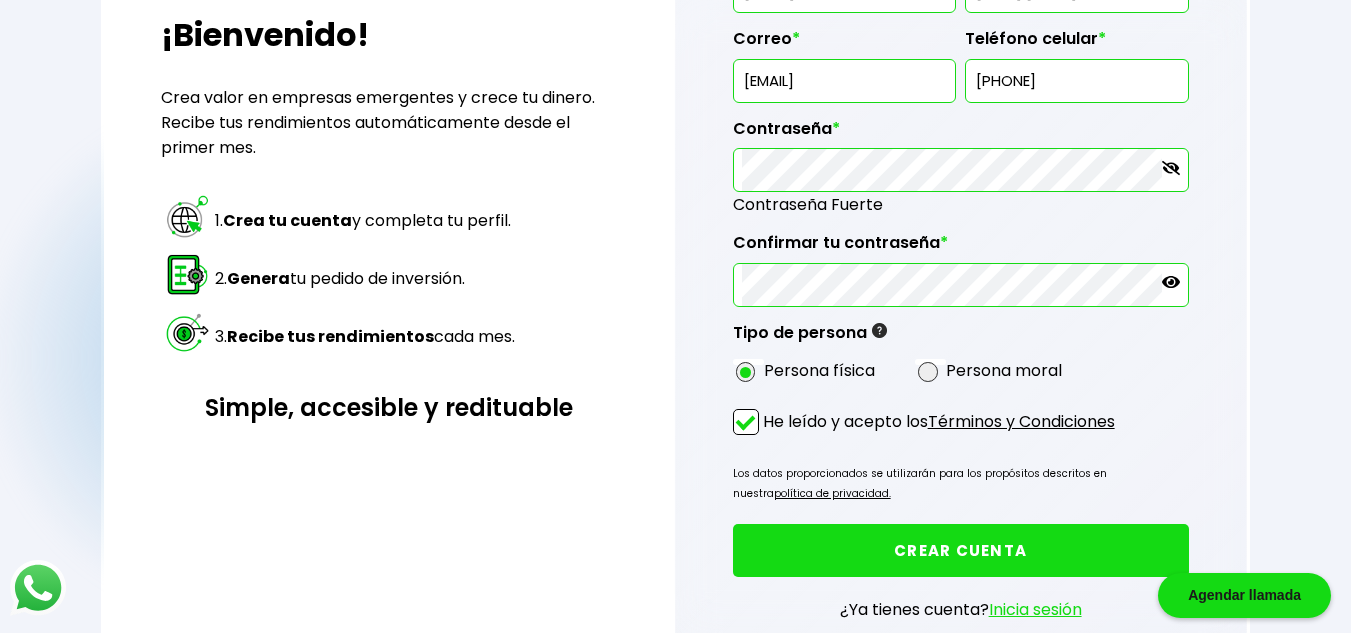 click 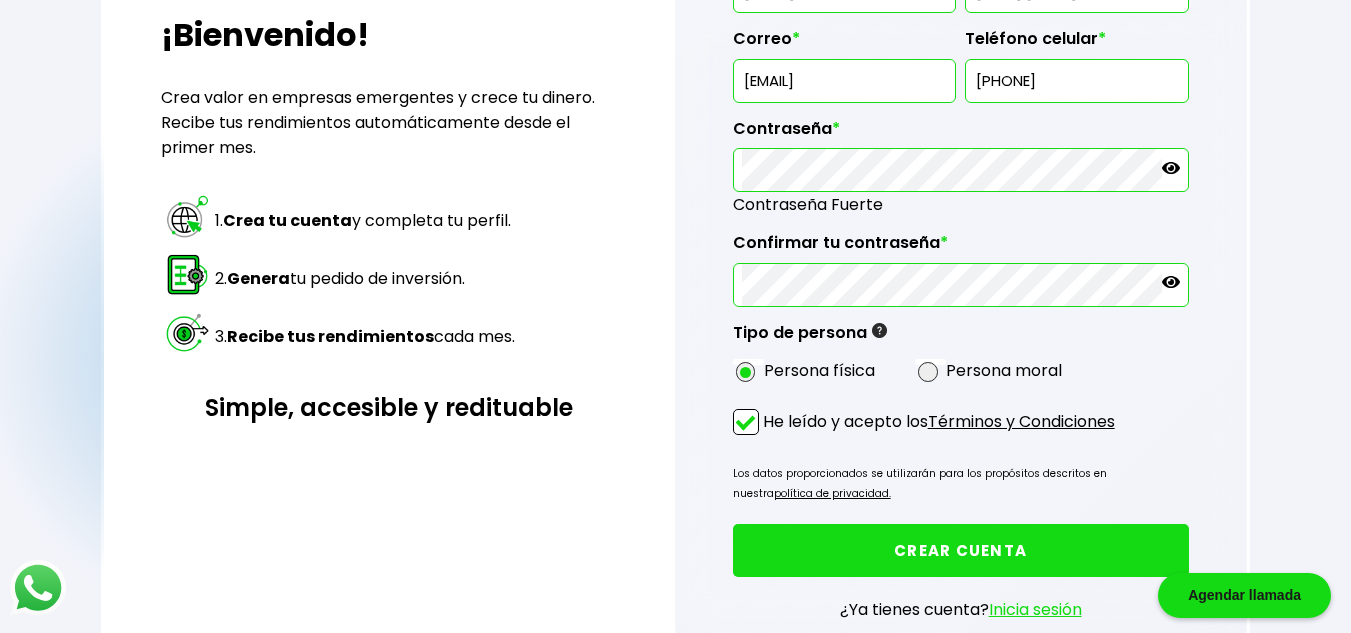 click at bounding box center [961, 285] 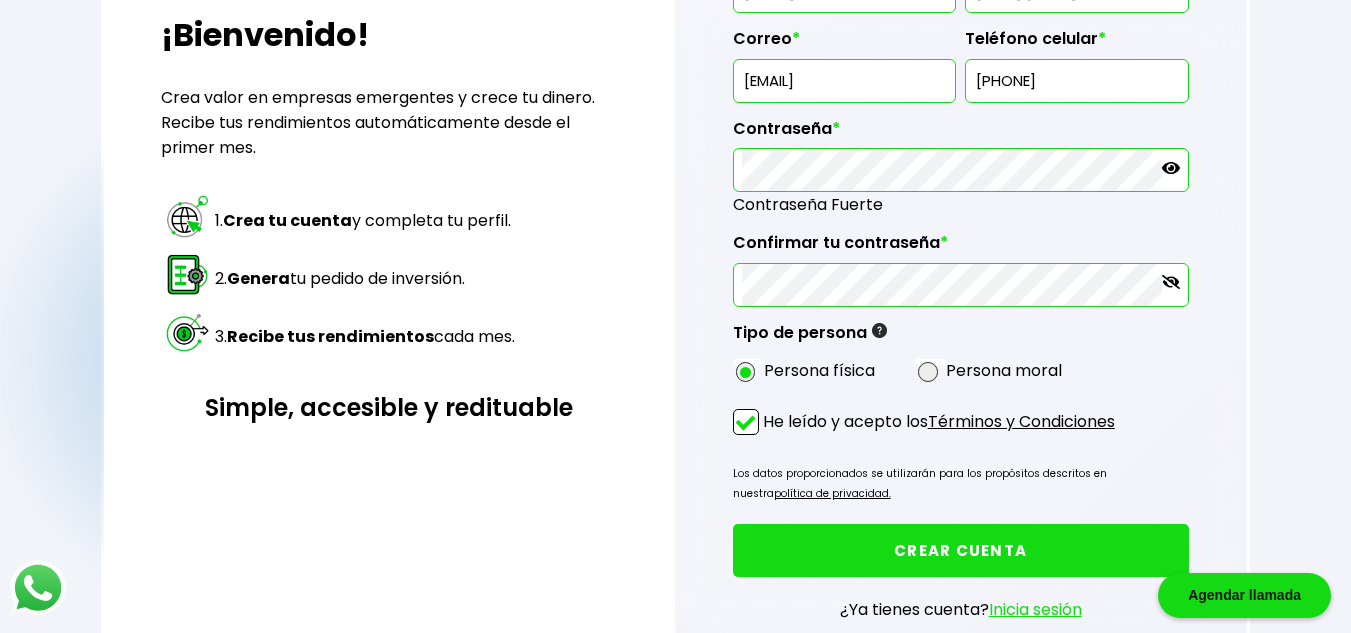 click 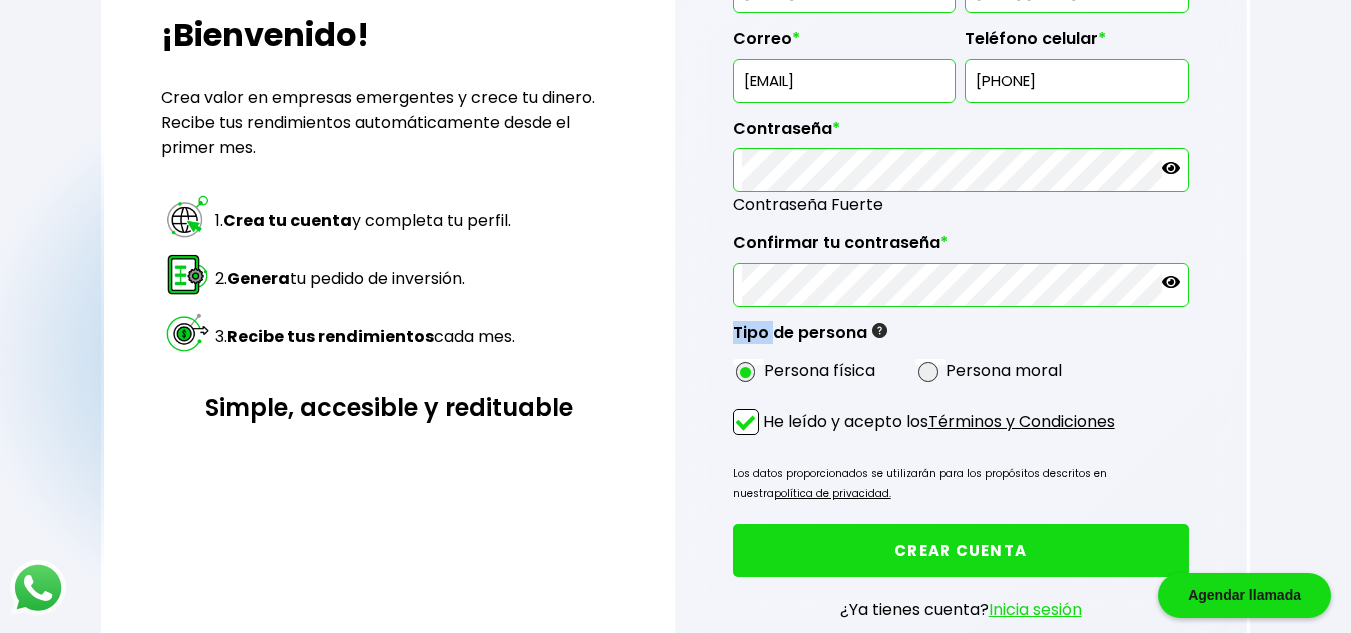 click 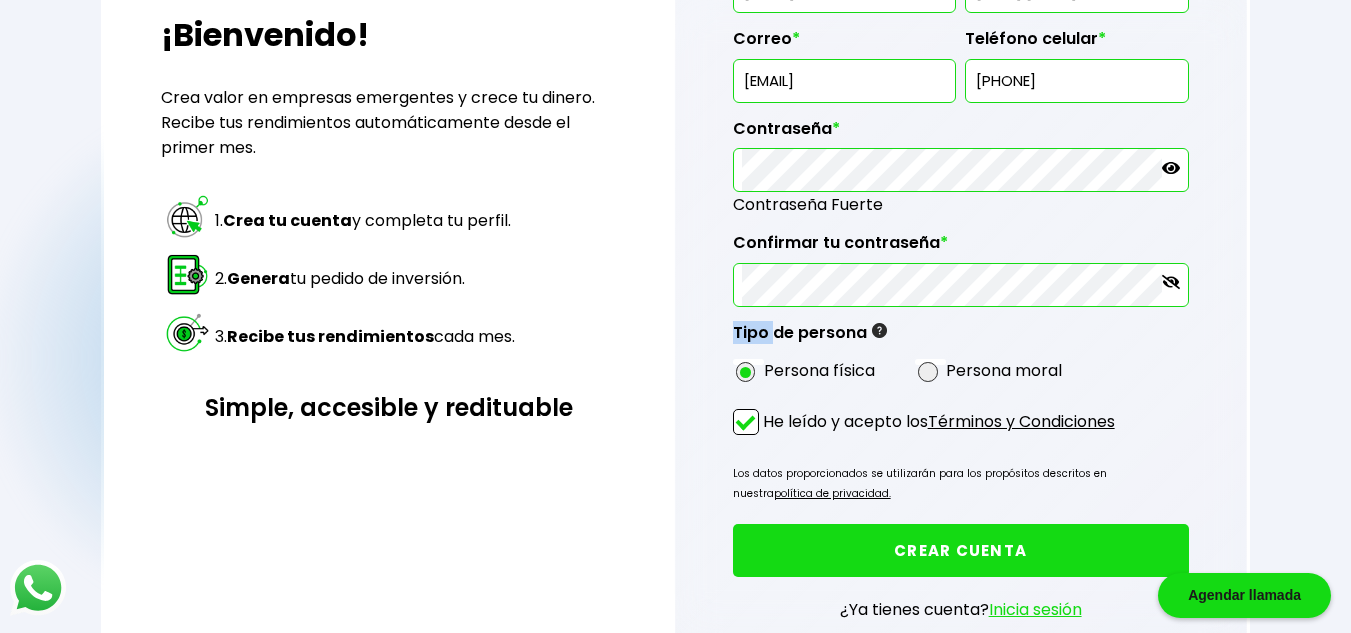 click on "Inicia sesión" at bounding box center [1035, 609] 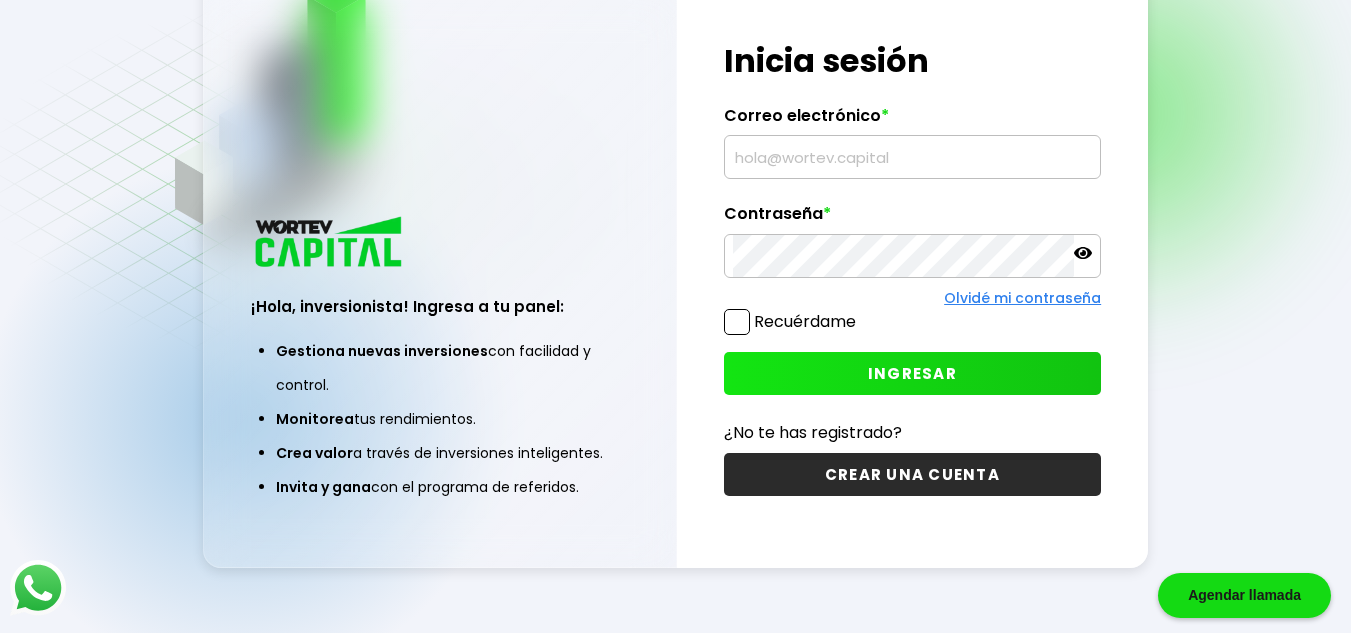 scroll, scrollTop: 100, scrollLeft: 0, axis: vertical 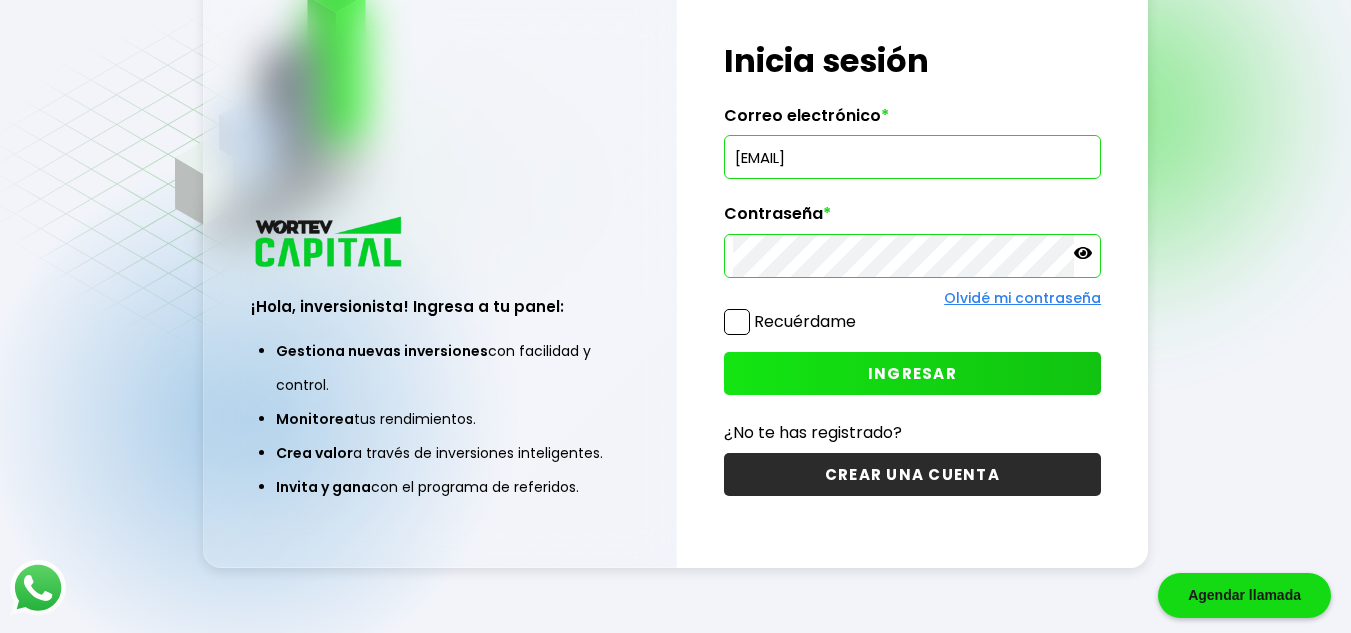 type on "[EMAIL]" 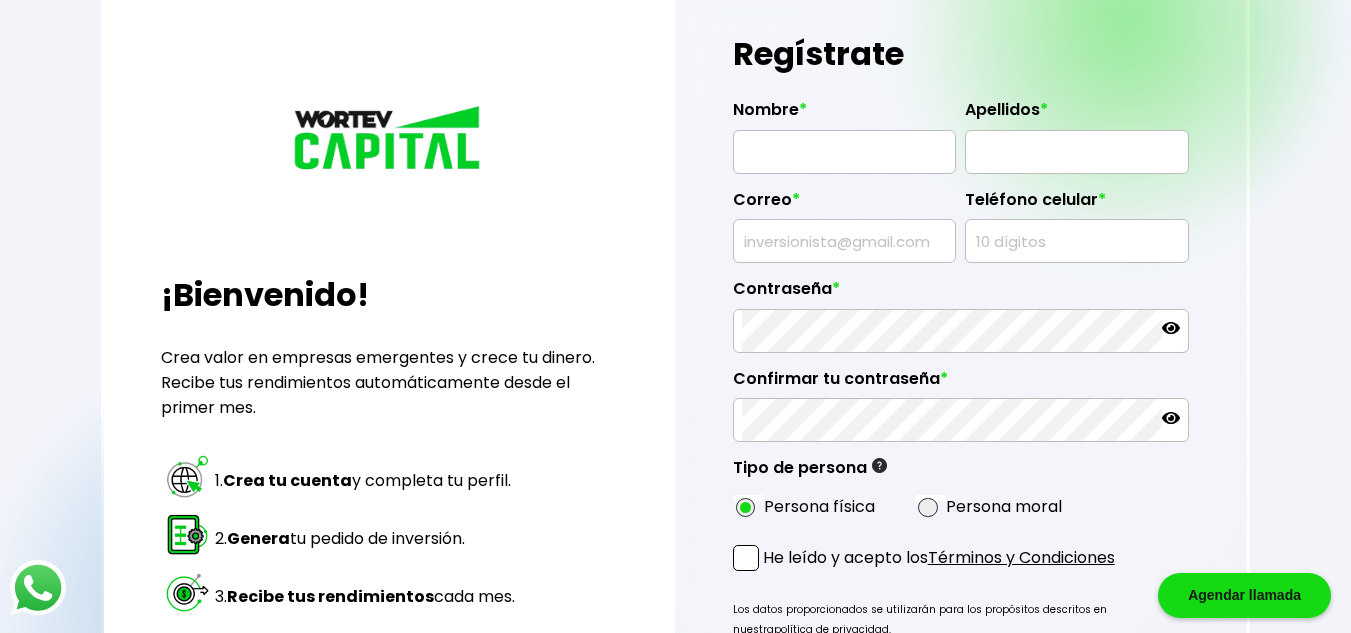type on "[EMAIL]" 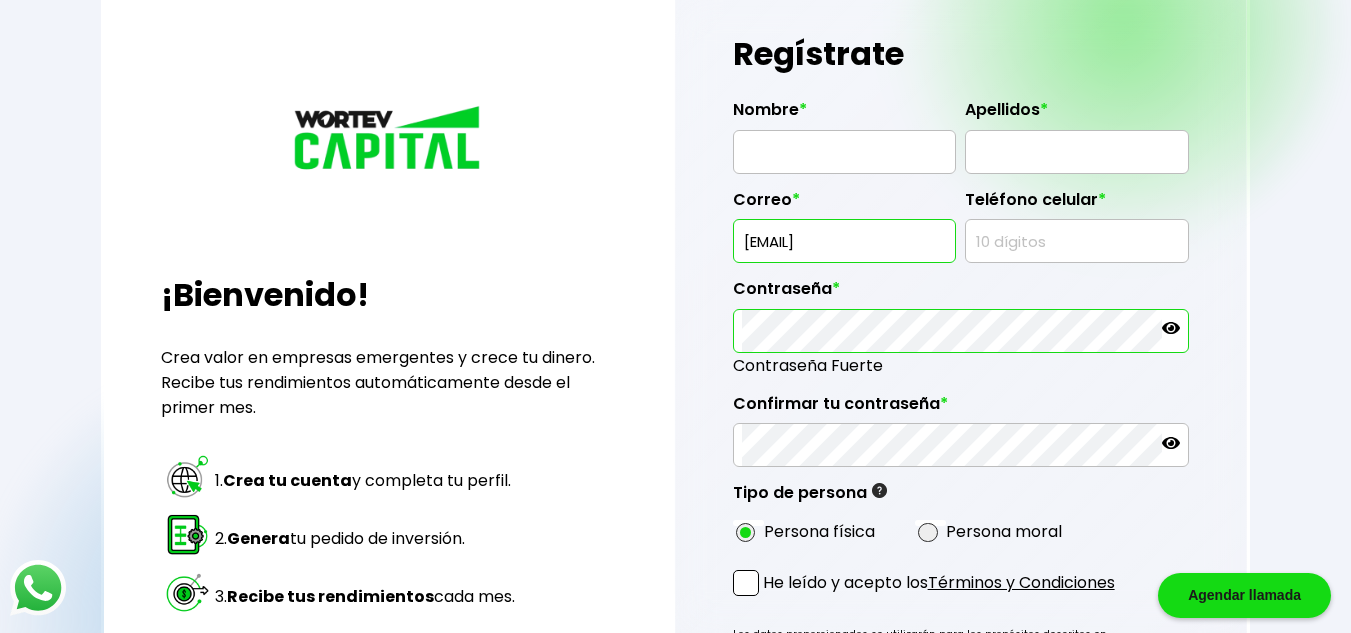 click at bounding box center (961, 445) 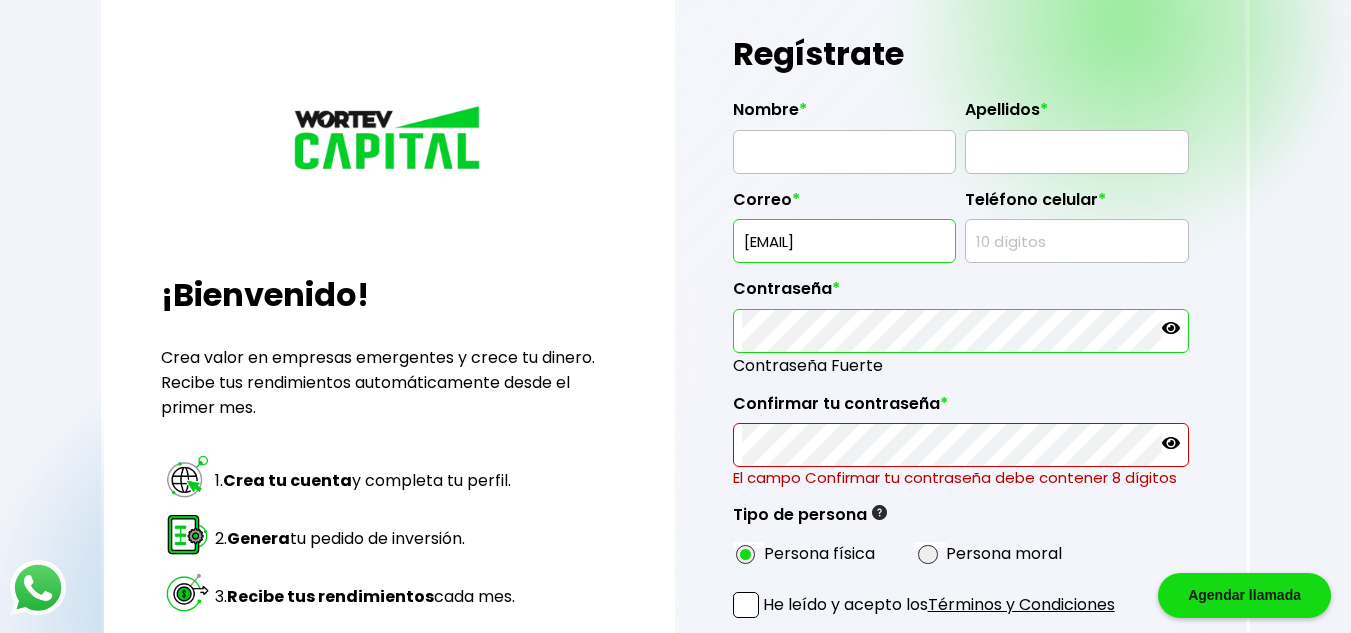 click on "Tipo de persona  Persona Física   Individuo que realiza cualquier actividad económica (vendedor, comerciante, empleado, profesionista, etc..) el cual tiene derechos y obligaciones, la persona física NO emite facturas para estos fines, únicamente recibe una constancia de retención de impuestos por parte de WORTEV CAPITAL. Persona Moral  Sociedad conformada por personas físicas o empresas que se unen para la realización de un objetivo social que puede ser con o sin fines de lucro (SA de CV, SAPI de CV, S de RL, entre otras). La persona moral SI emite una factura para estos fines la cual es el soporte para los rendimientos recibidos de parte de  WORTEV CAPITAL." at bounding box center (810, 512) 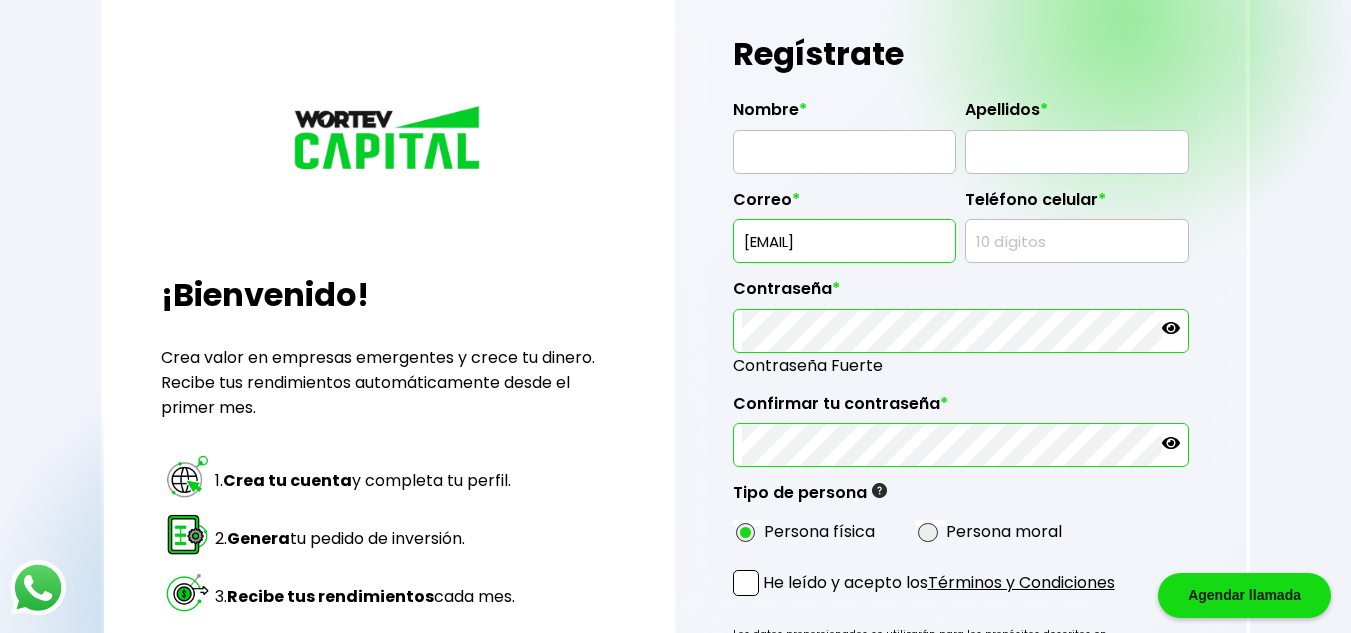 click 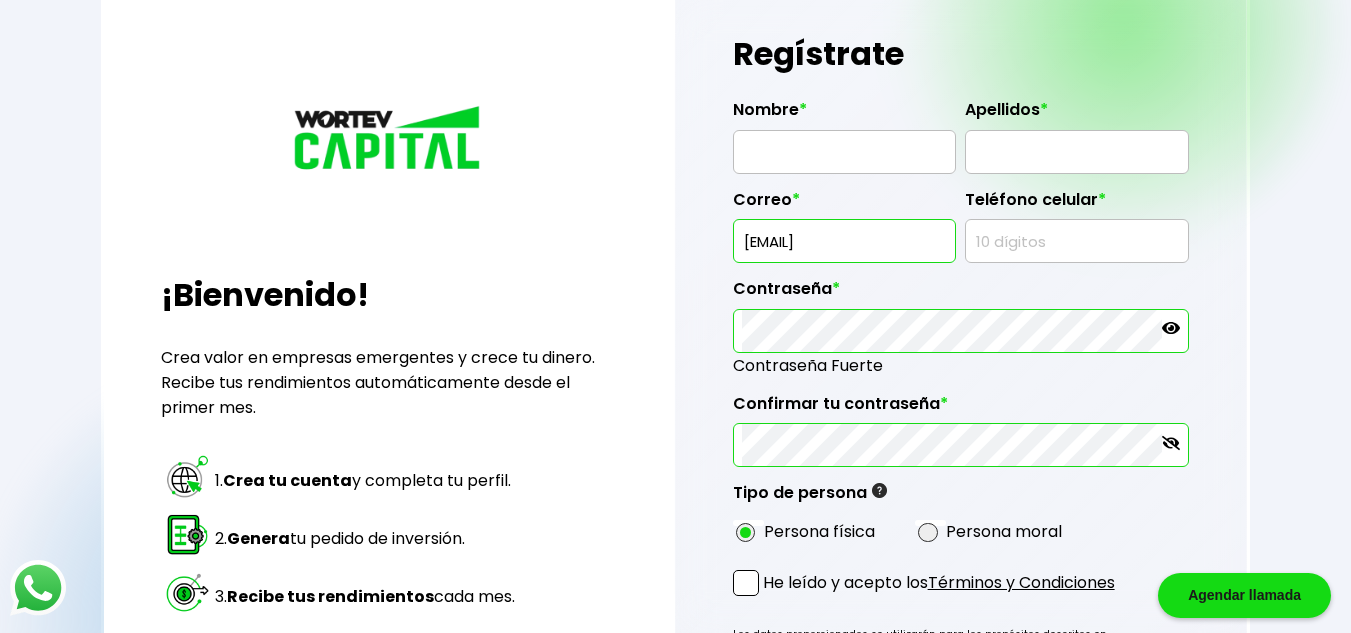 click 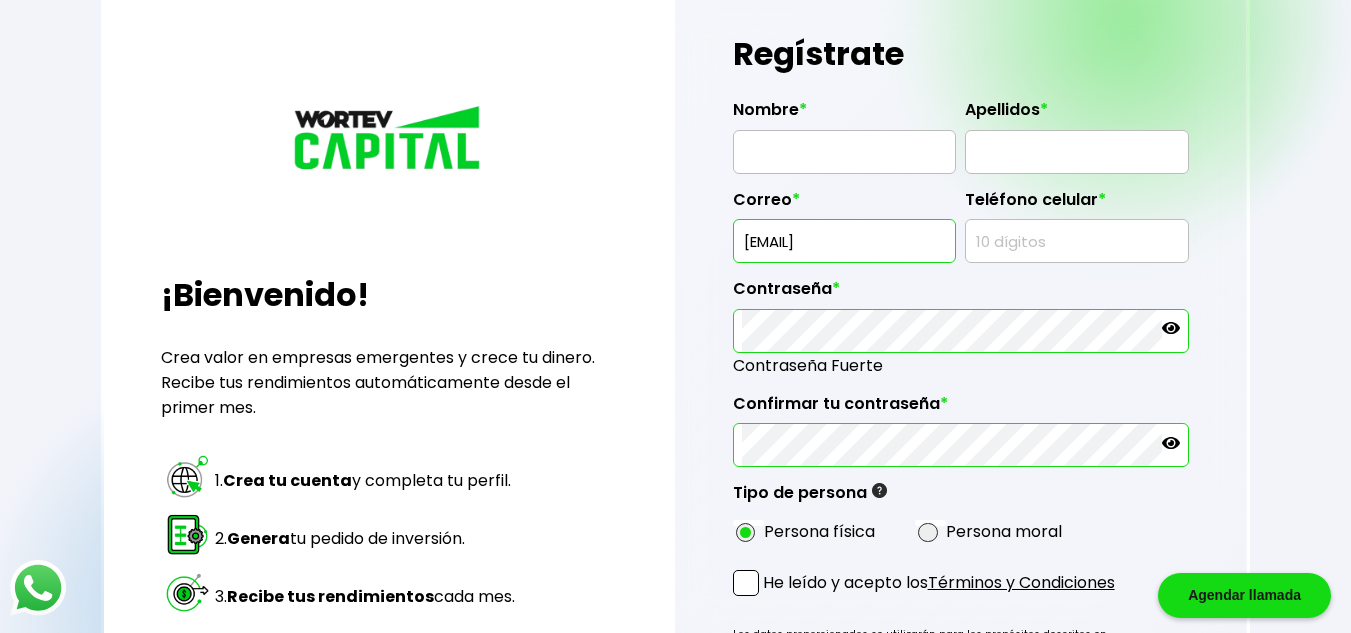 click at bounding box center [746, 583] 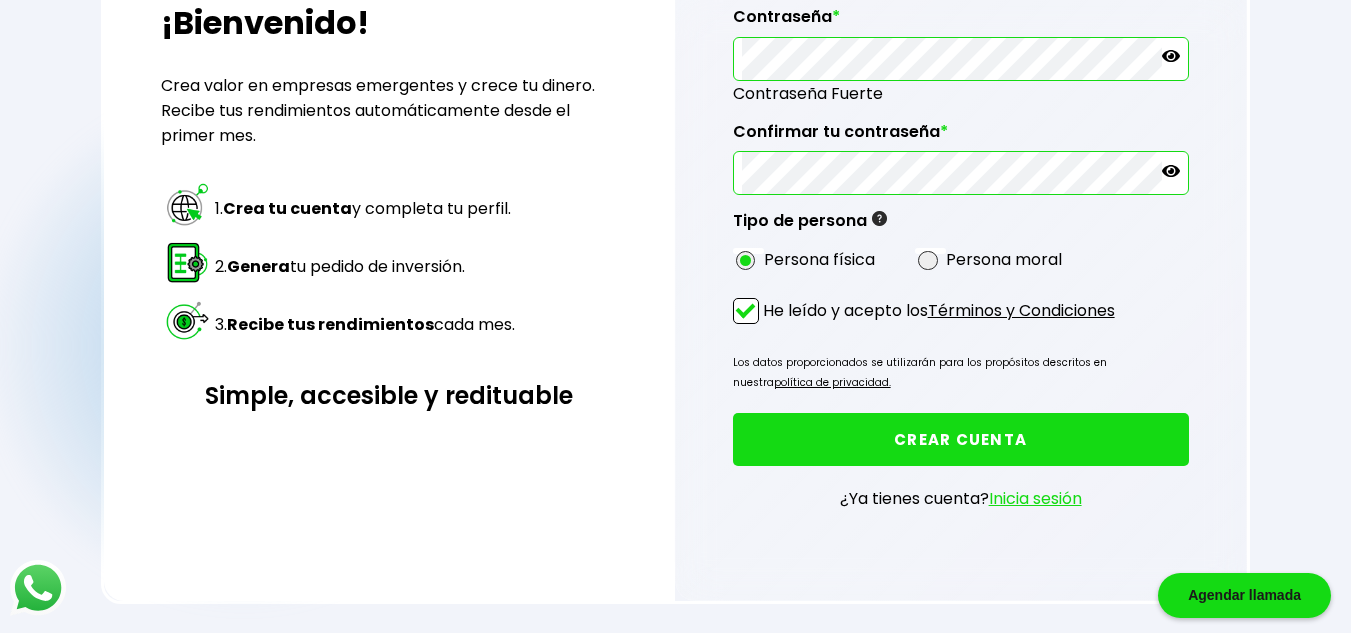 scroll, scrollTop: 373, scrollLeft: 0, axis: vertical 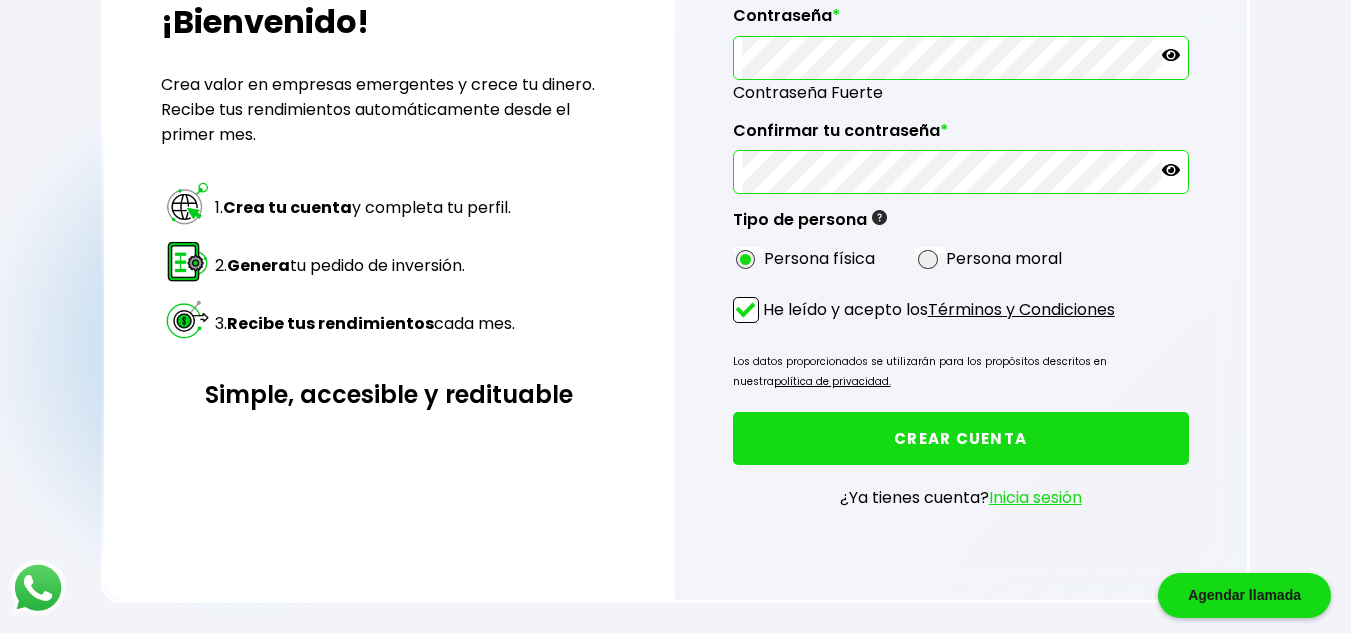 click on "Inicia sesión" at bounding box center (1035, 497) 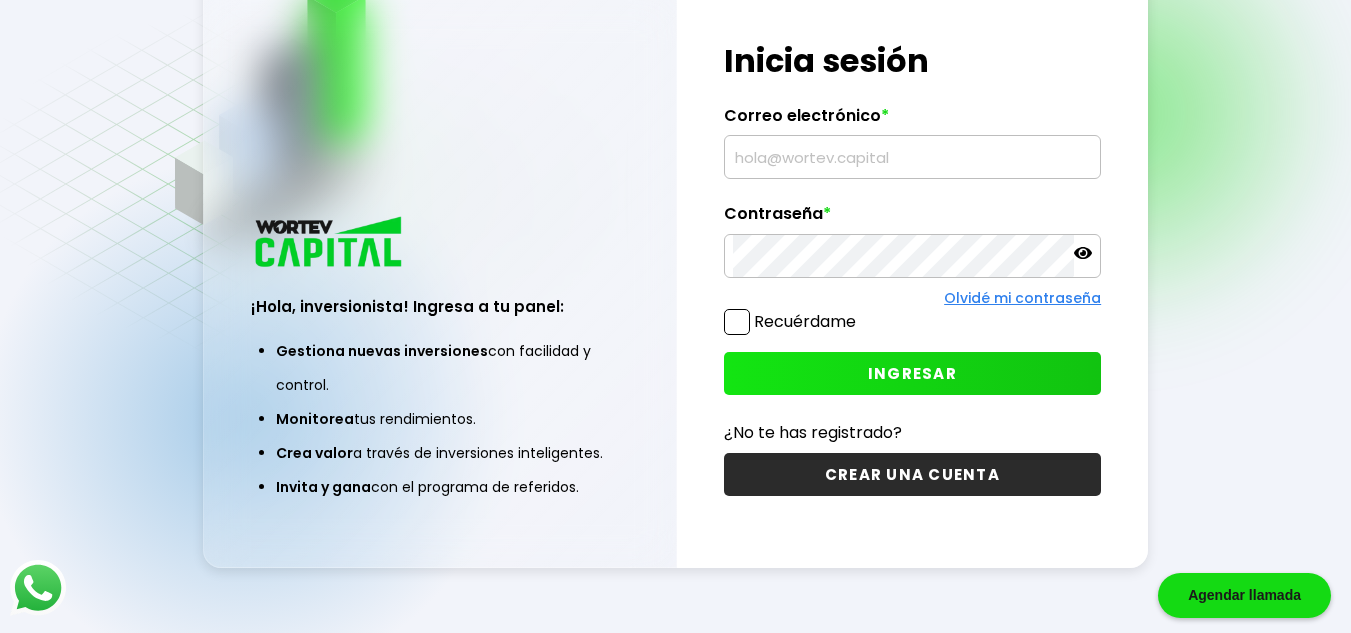 scroll, scrollTop: 100, scrollLeft: 0, axis: vertical 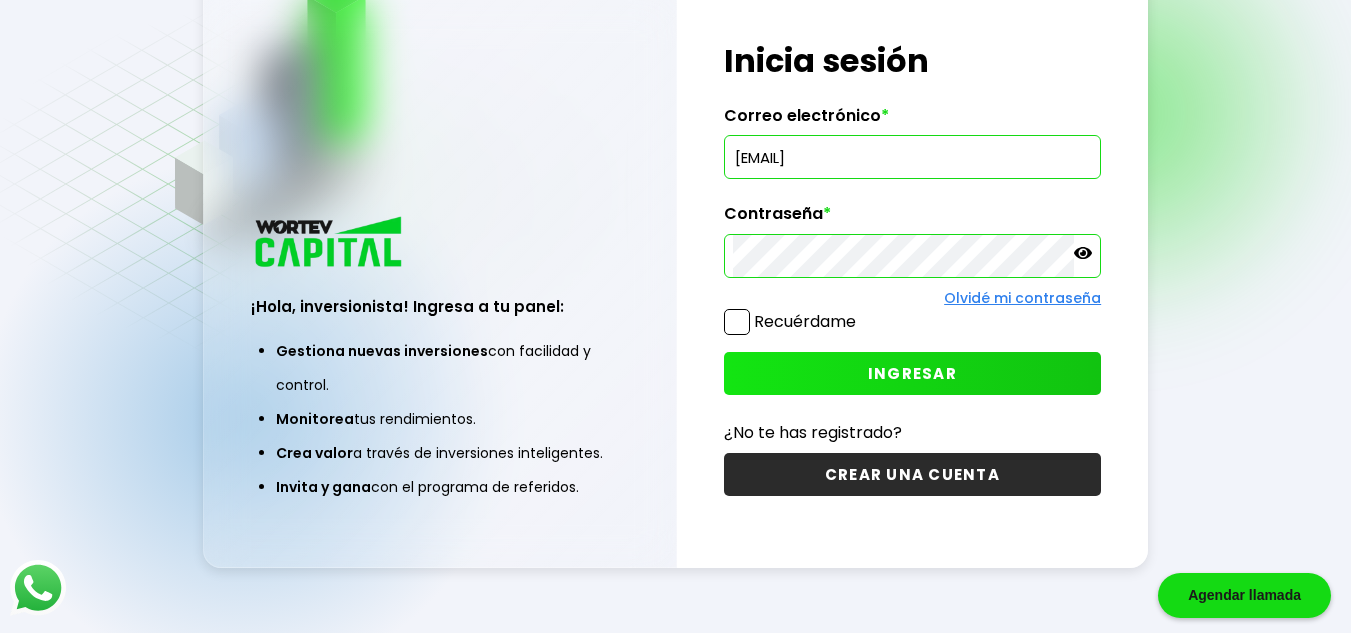 click at bounding box center (737, 322) 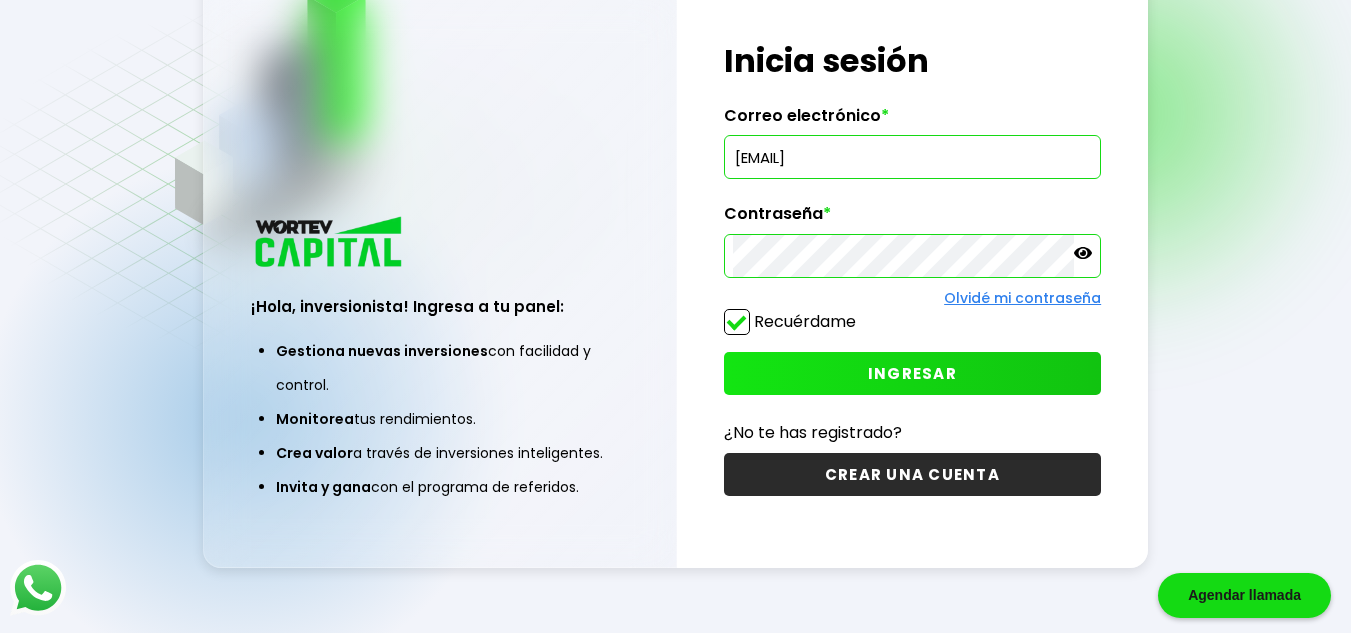click at bounding box center [737, 322] 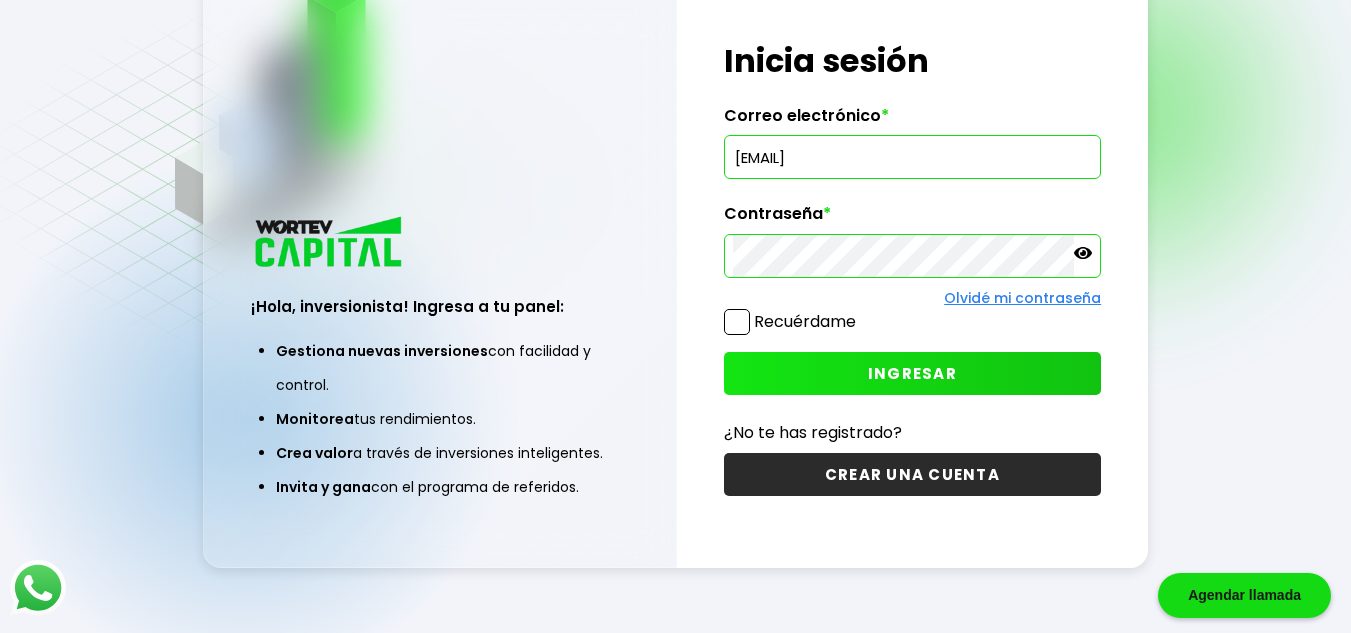 click at bounding box center [737, 322] 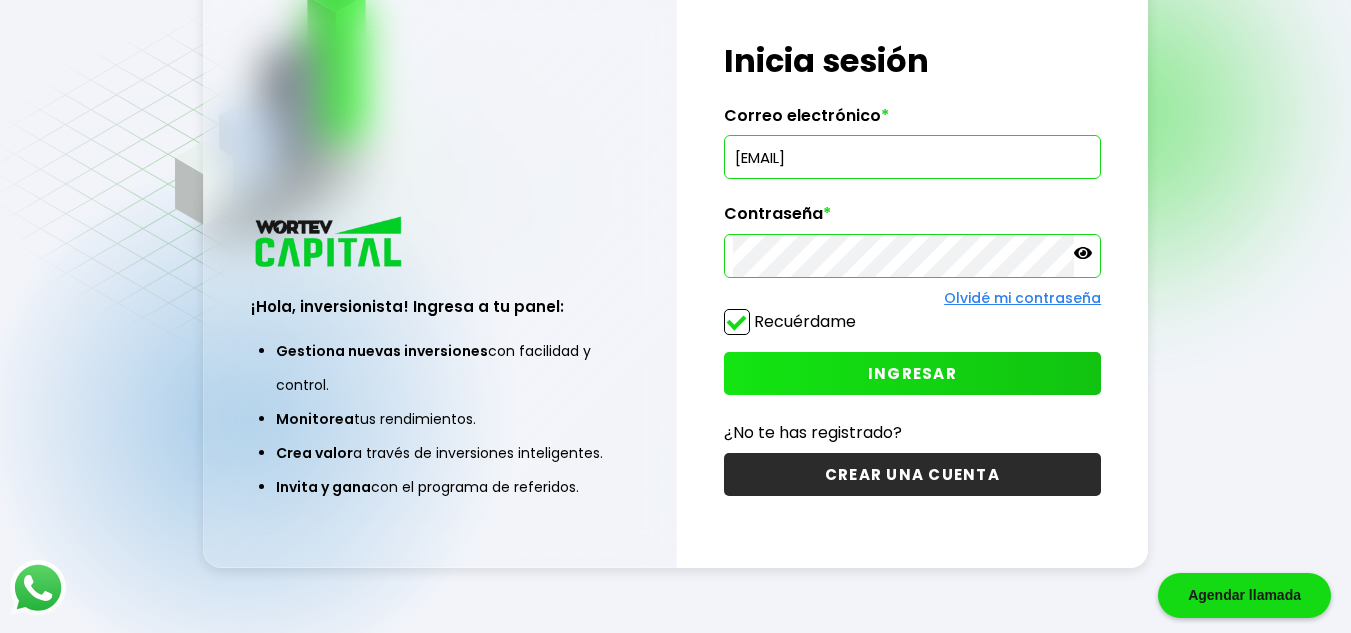 click on "INGRESAR" at bounding box center [912, 373] 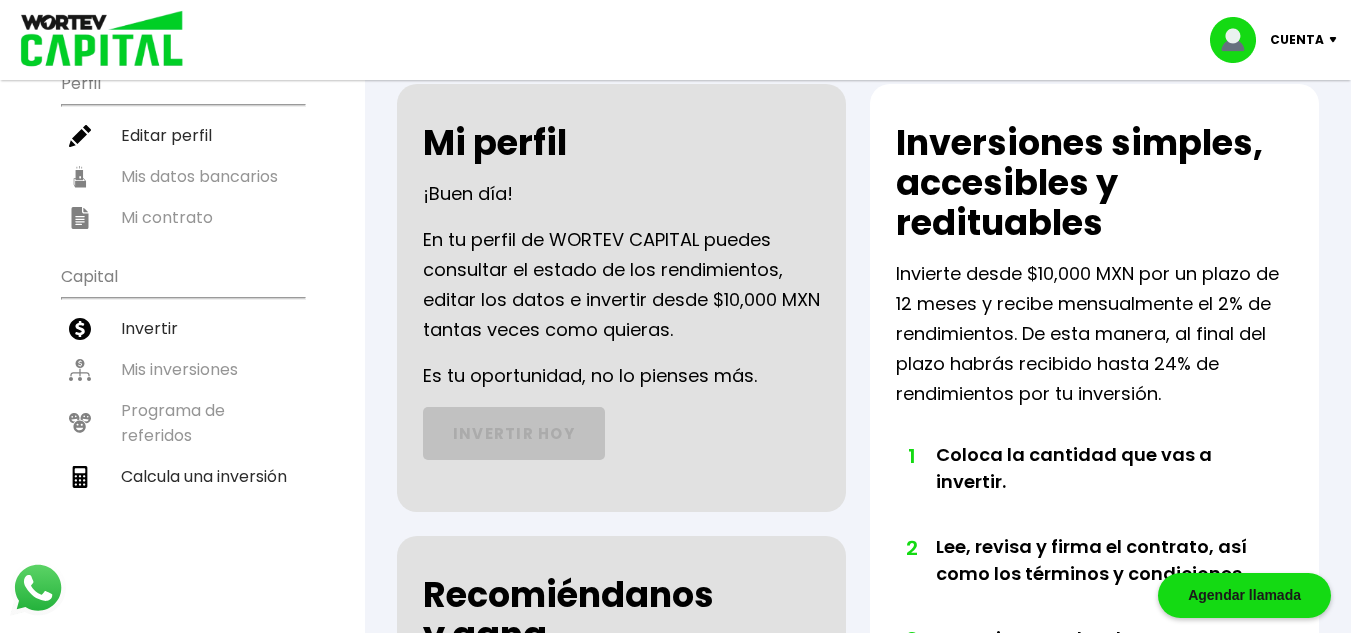 scroll, scrollTop: 0, scrollLeft: 0, axis: both 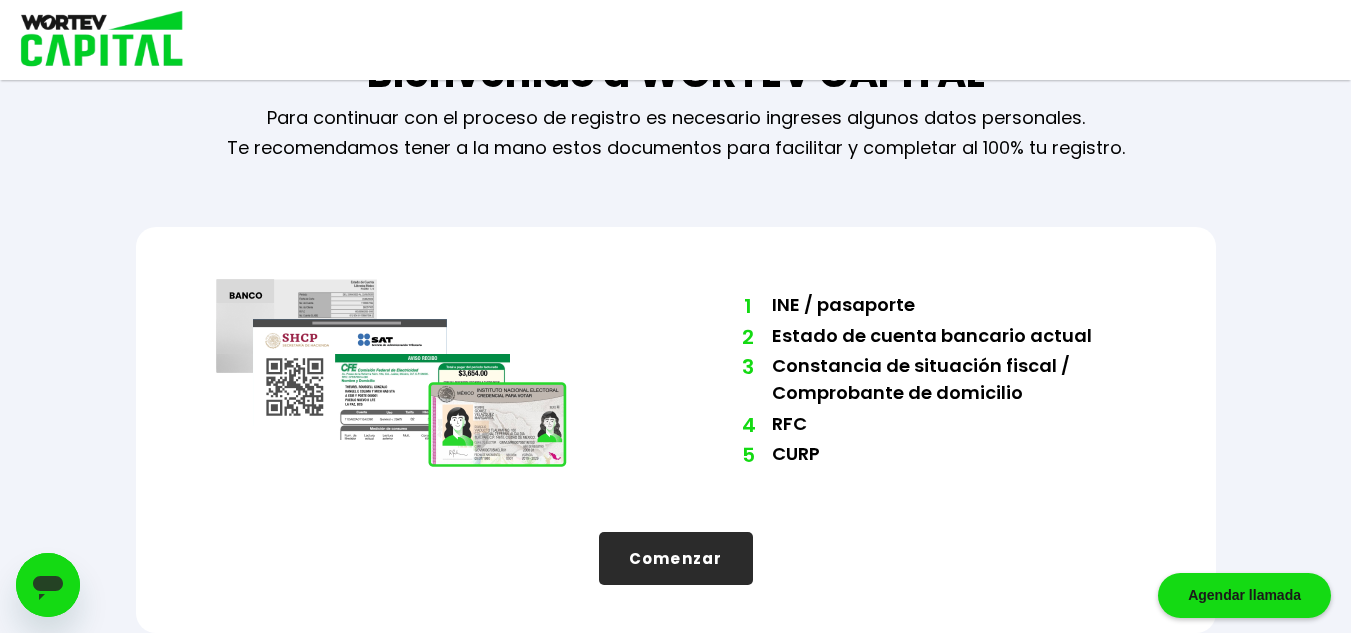 drag, startPoint x: 706, startPoint y: 572, endPoint x: 696, endPoint y: 561, distance: 14.866069 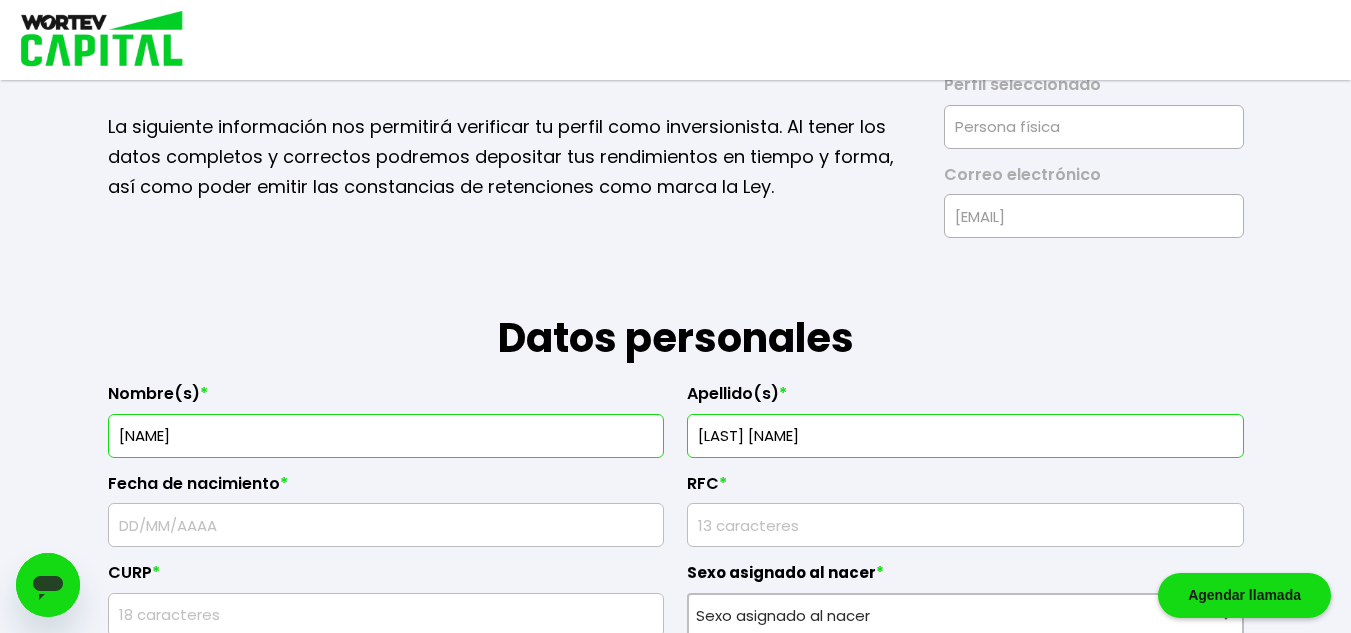click at bounding box center [386, 525] 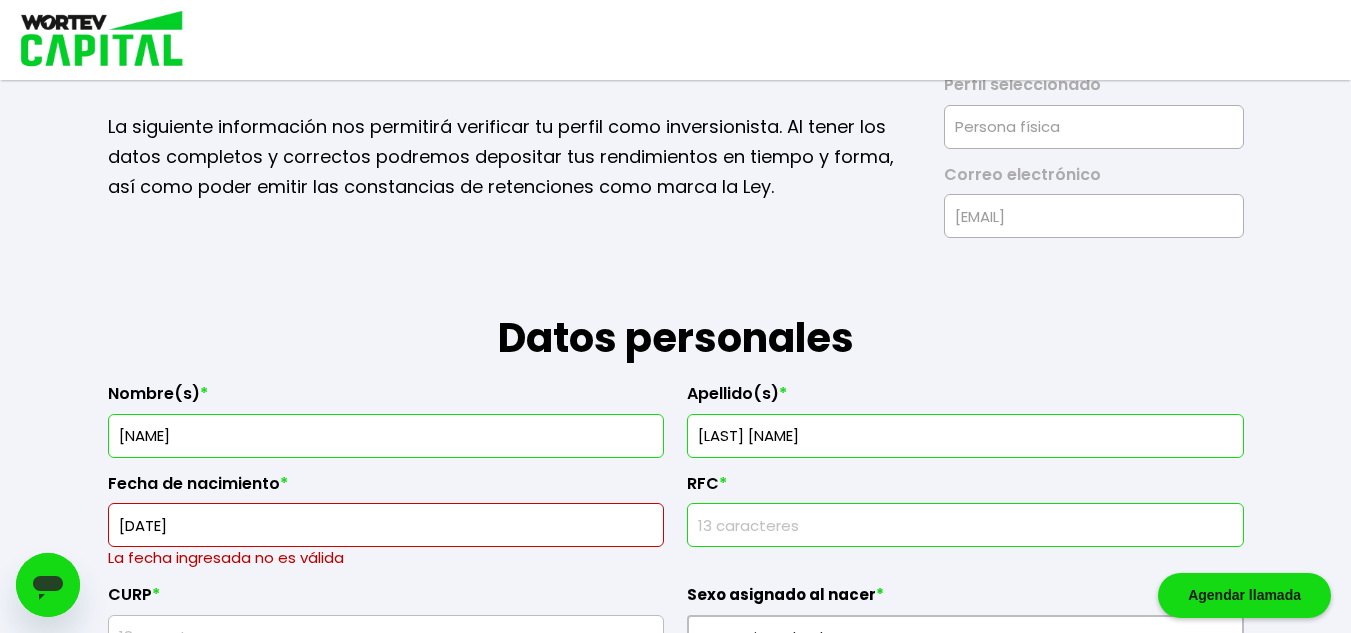 click at bounding box center (965, 525) 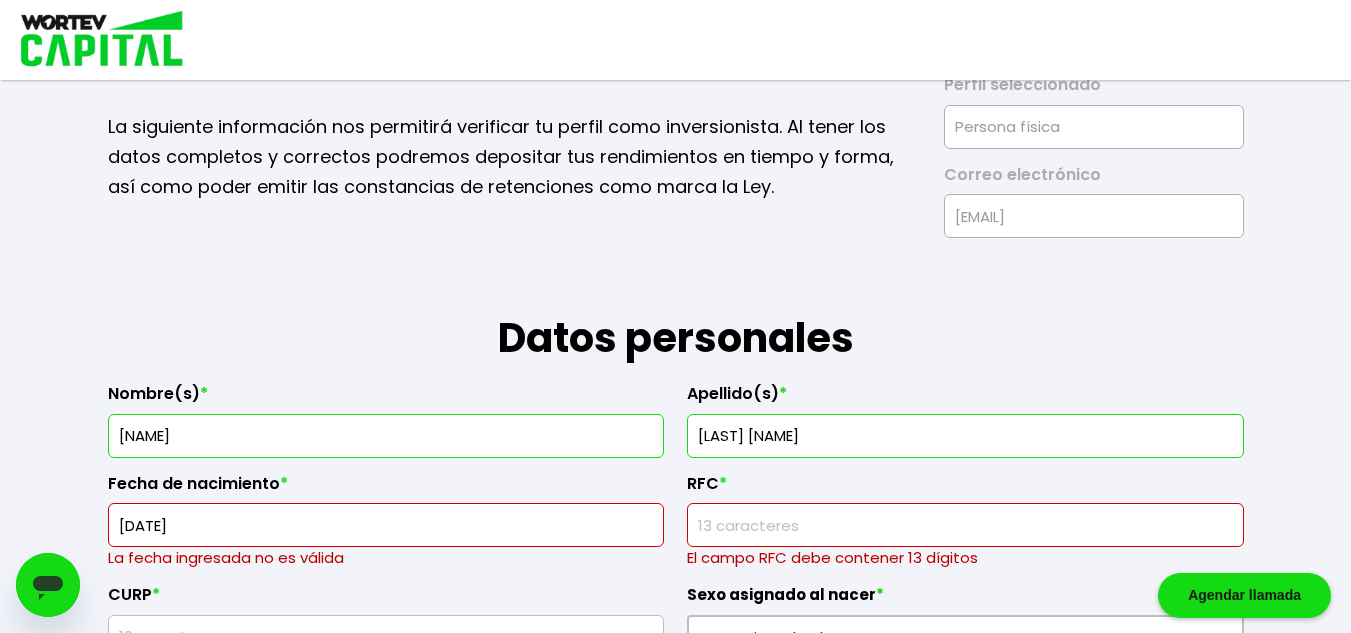 click on "[DATE]" at bounding box center (386, 525) 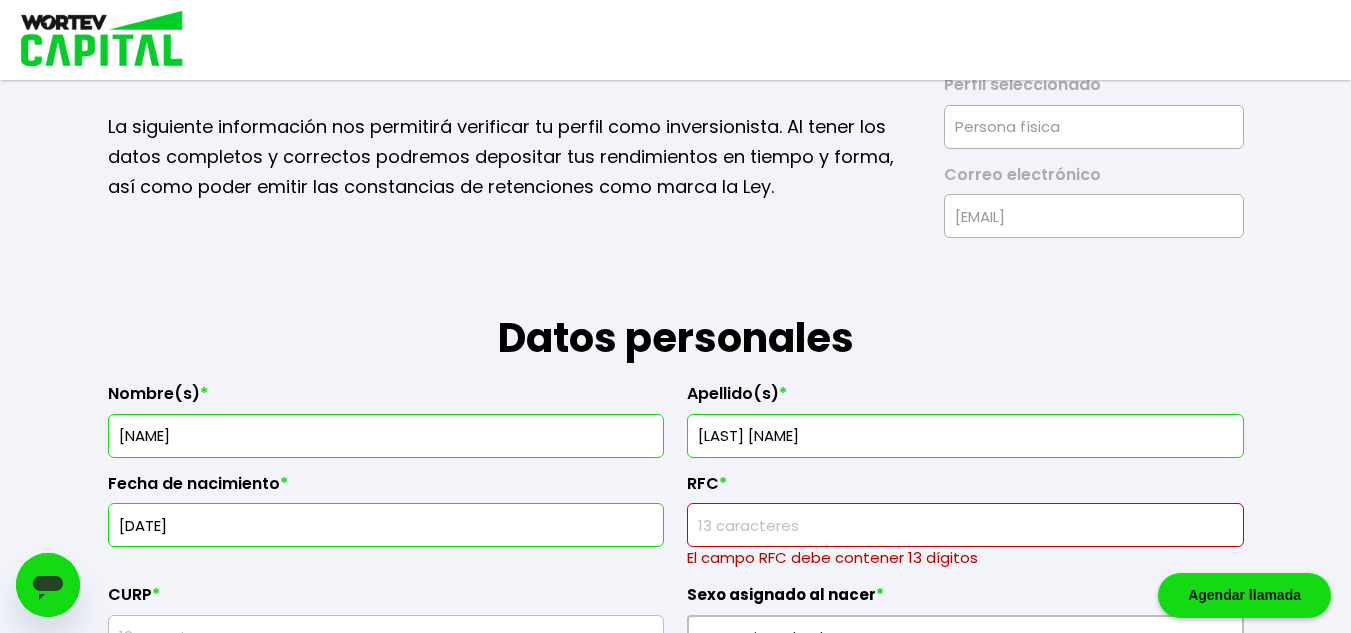 type on "[DATE]" 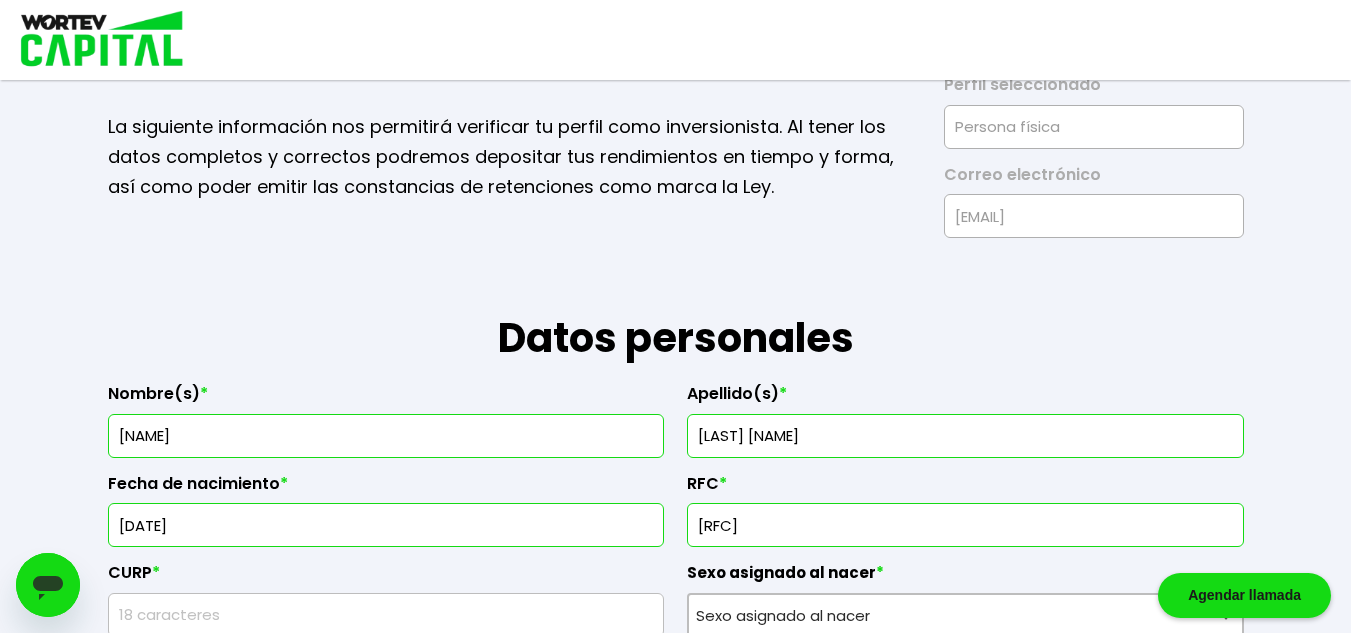 type on "[RFC]" 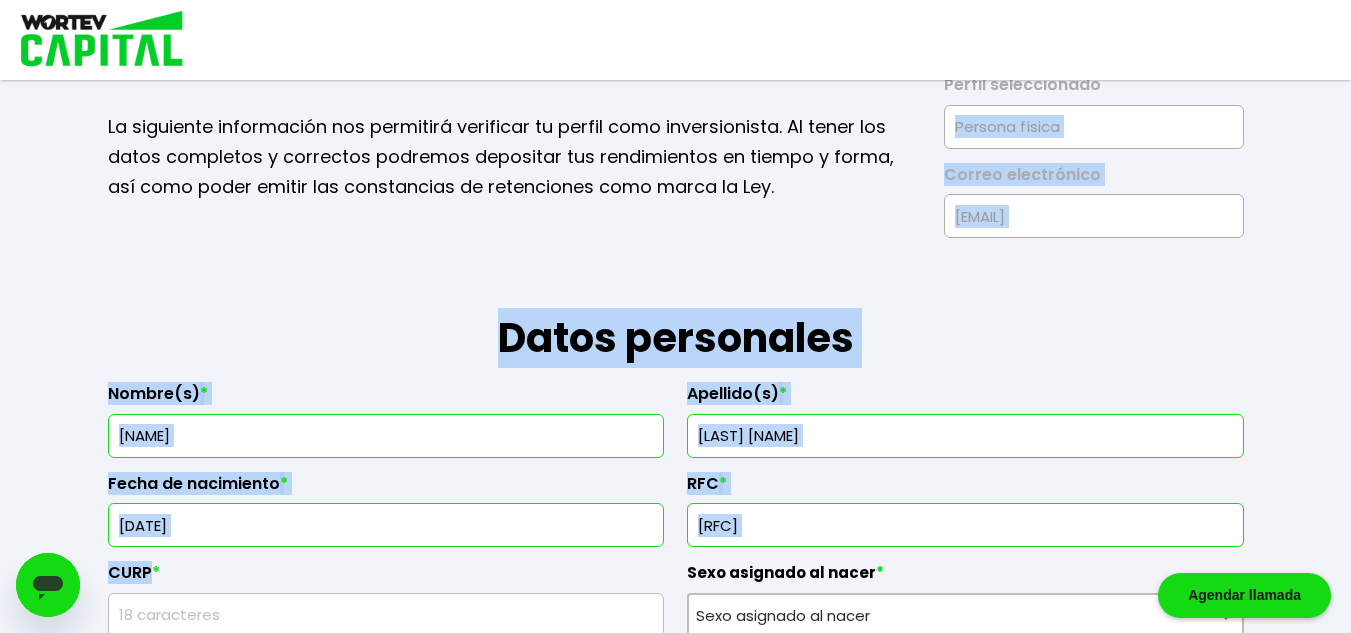 drag, startPoint x: 190, startPoint y: 575, endPoint x: 1362, endPoint y: 63, distance: 1278.9558 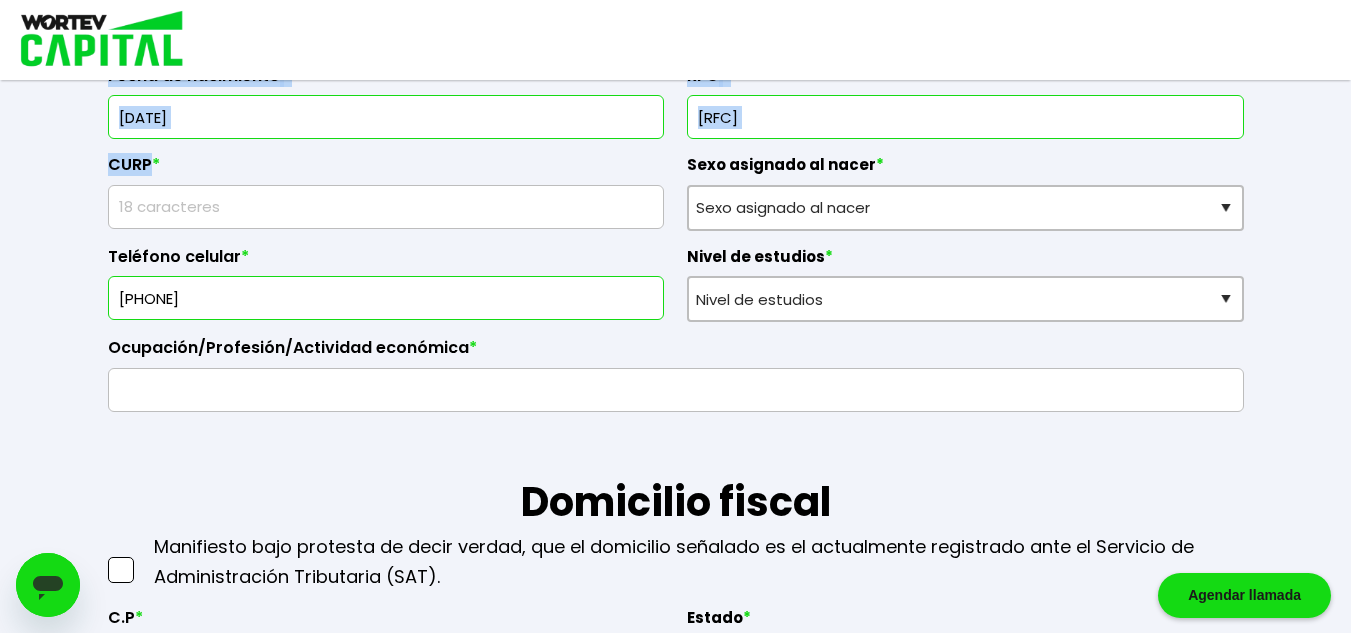scroll, scrollTop: 490, scrollLeft: 0, axis: vertical 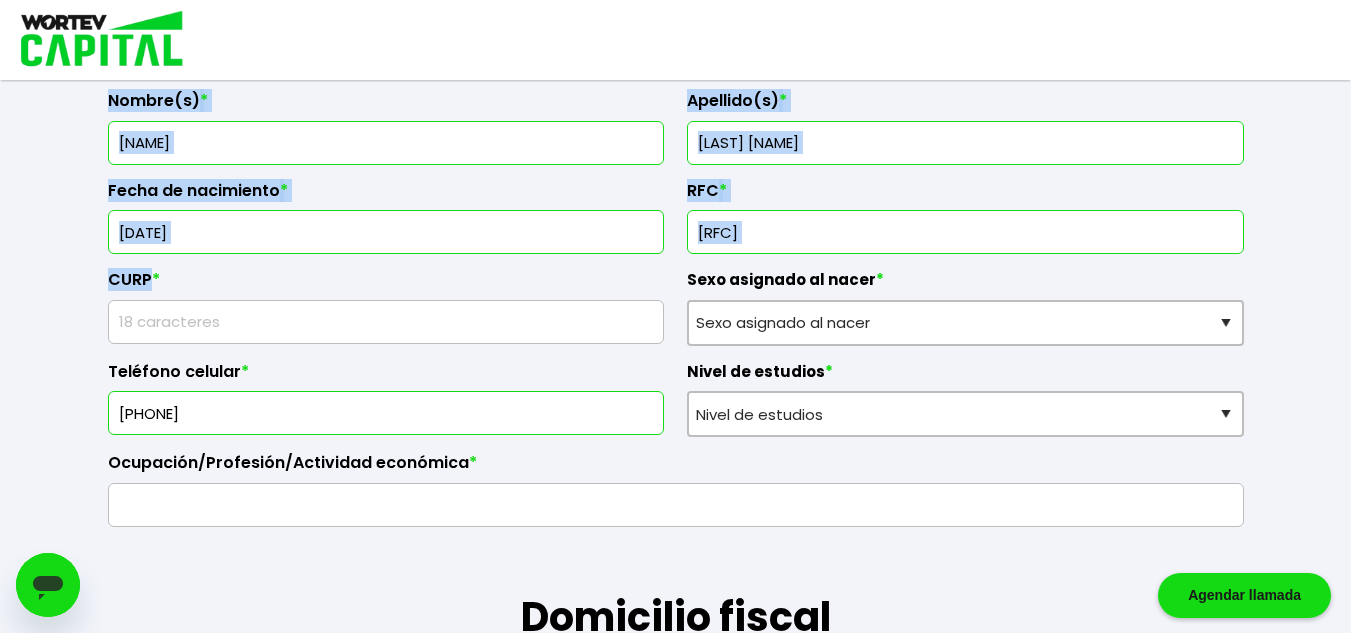 click at bounding box center [965, 232] 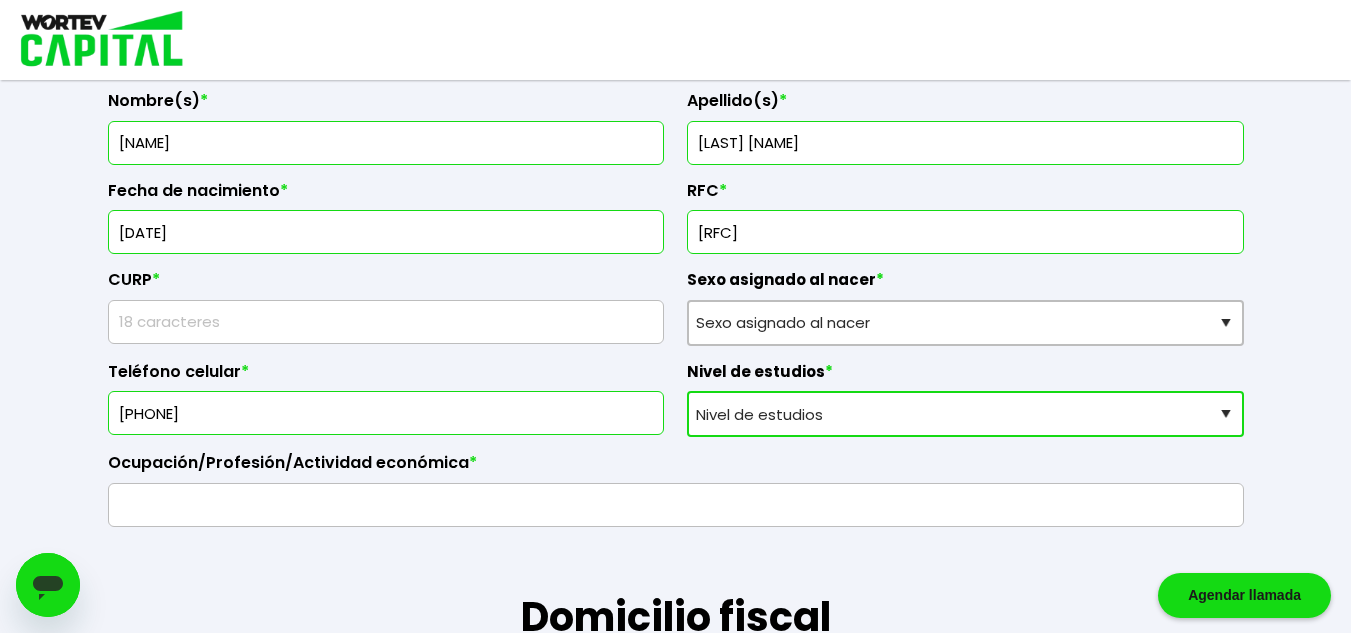 click on "Nivel de estudios Primaria Secundaria Bachillerato Licenciatura Posgrado" at bounding box center [965, 414] 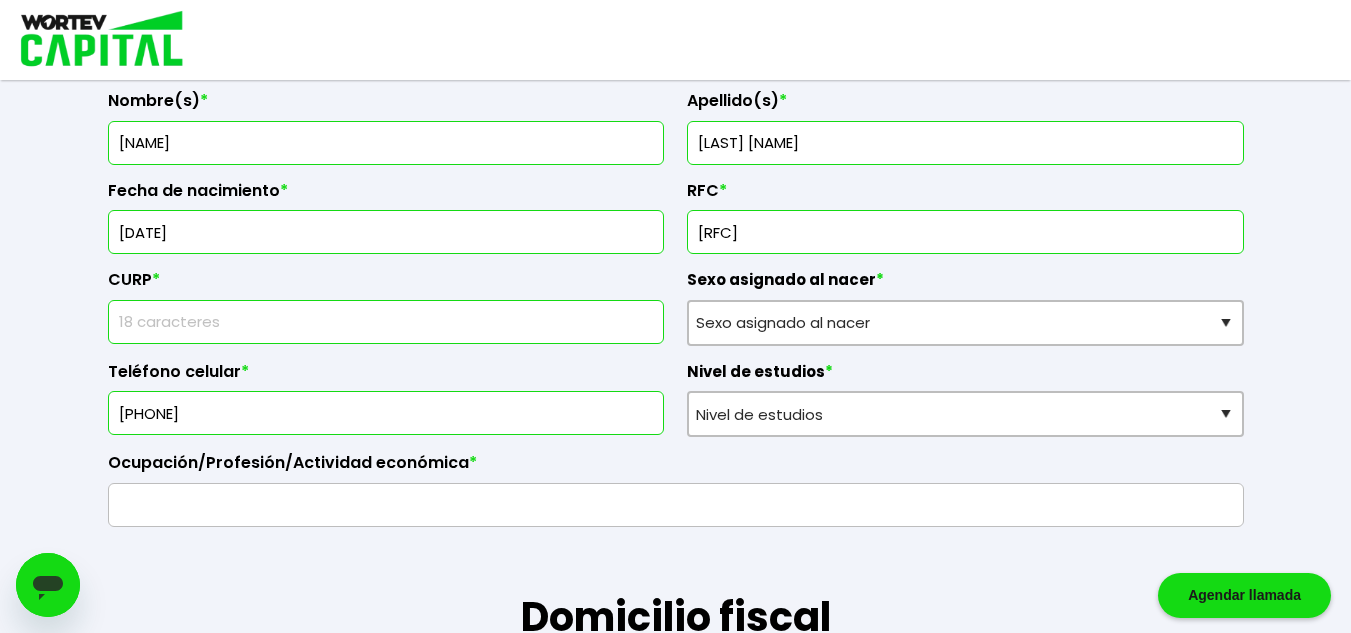 click at bounding box center (386, 322) 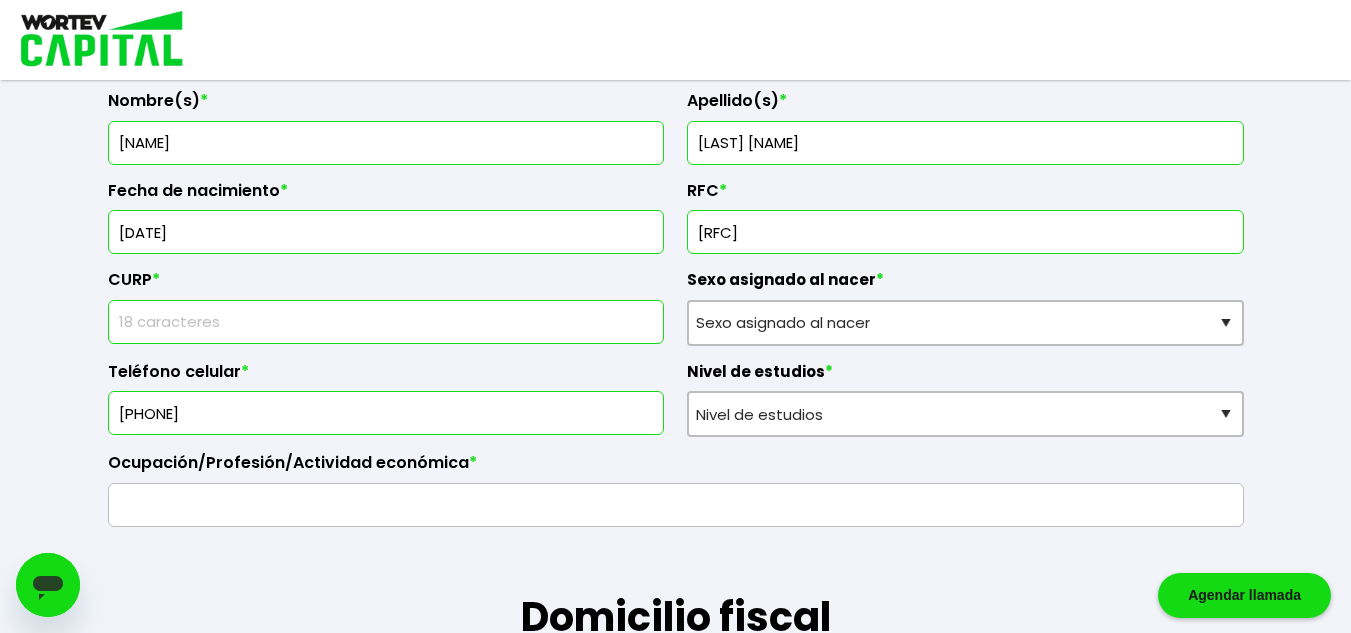 click at bounding box center [386, 322] 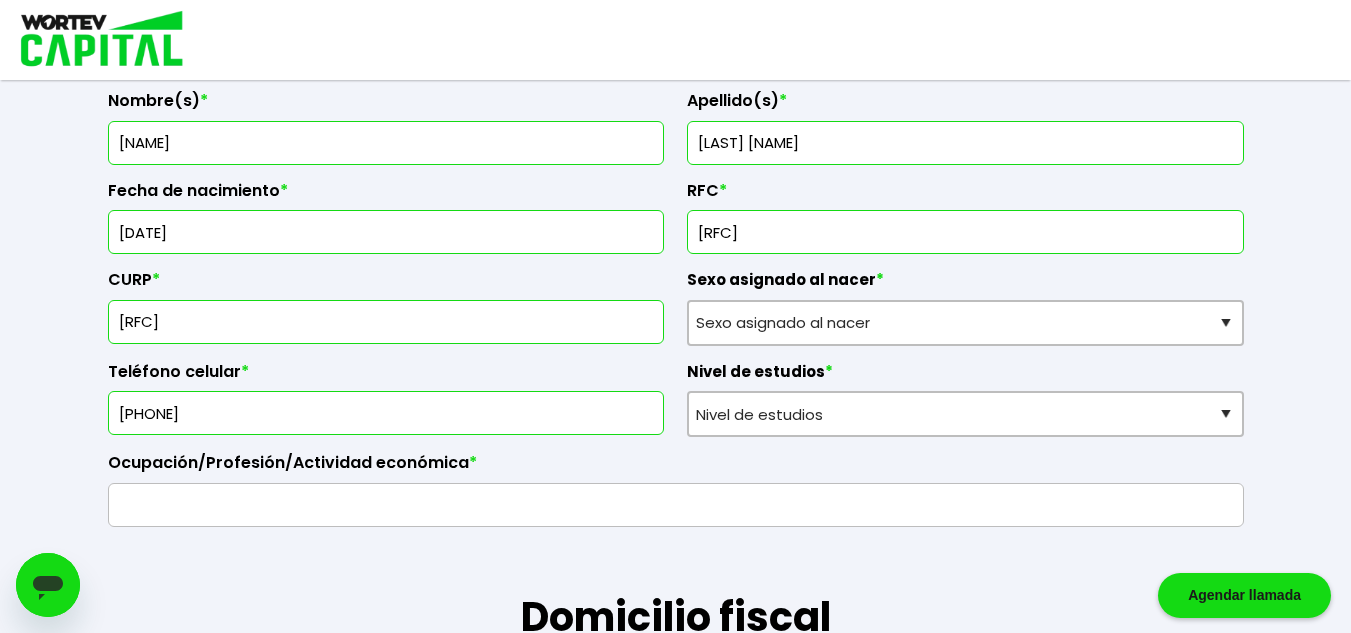type on "[RFC]" 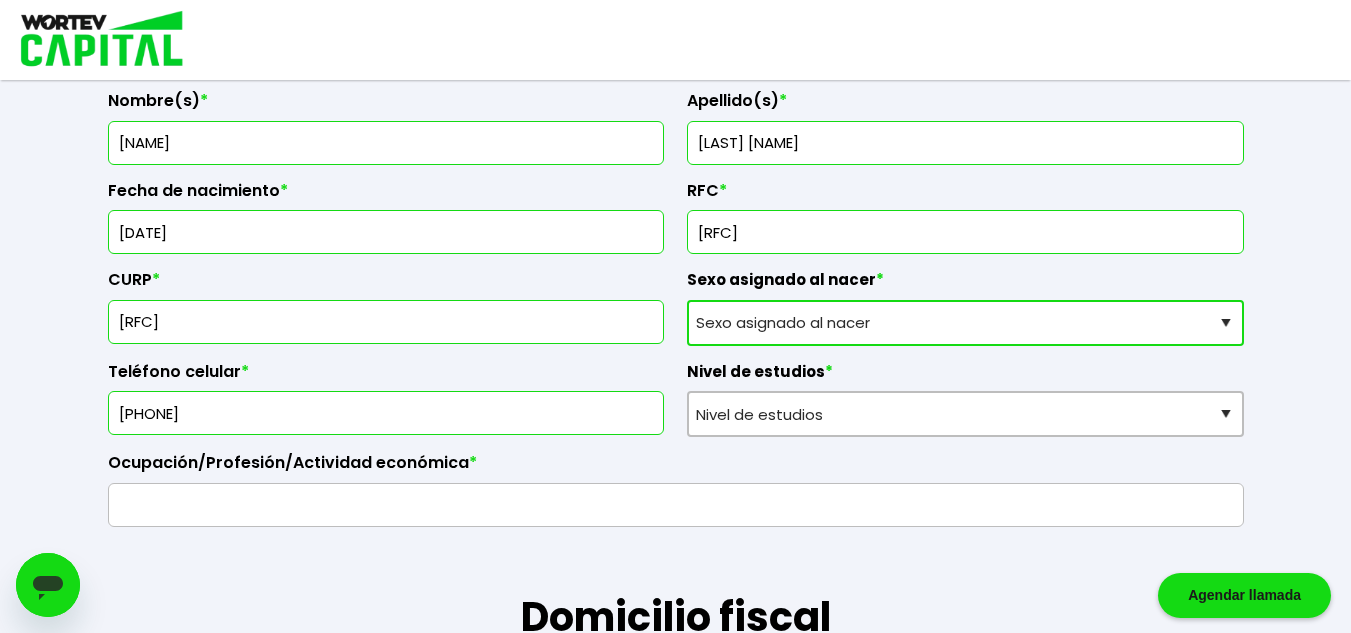 click on "Sexo asignado al nacer Hombre Mujer Prefiero no contestar" at bounding box center (965, 323) 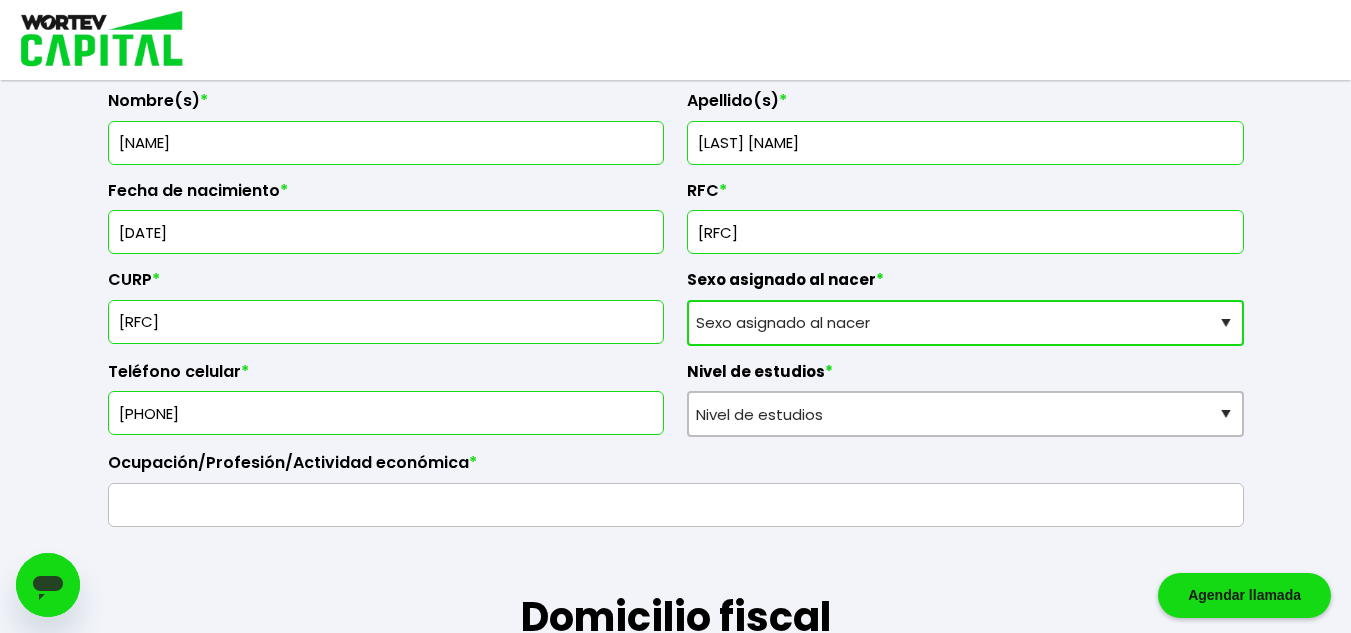 select on "Mujer" 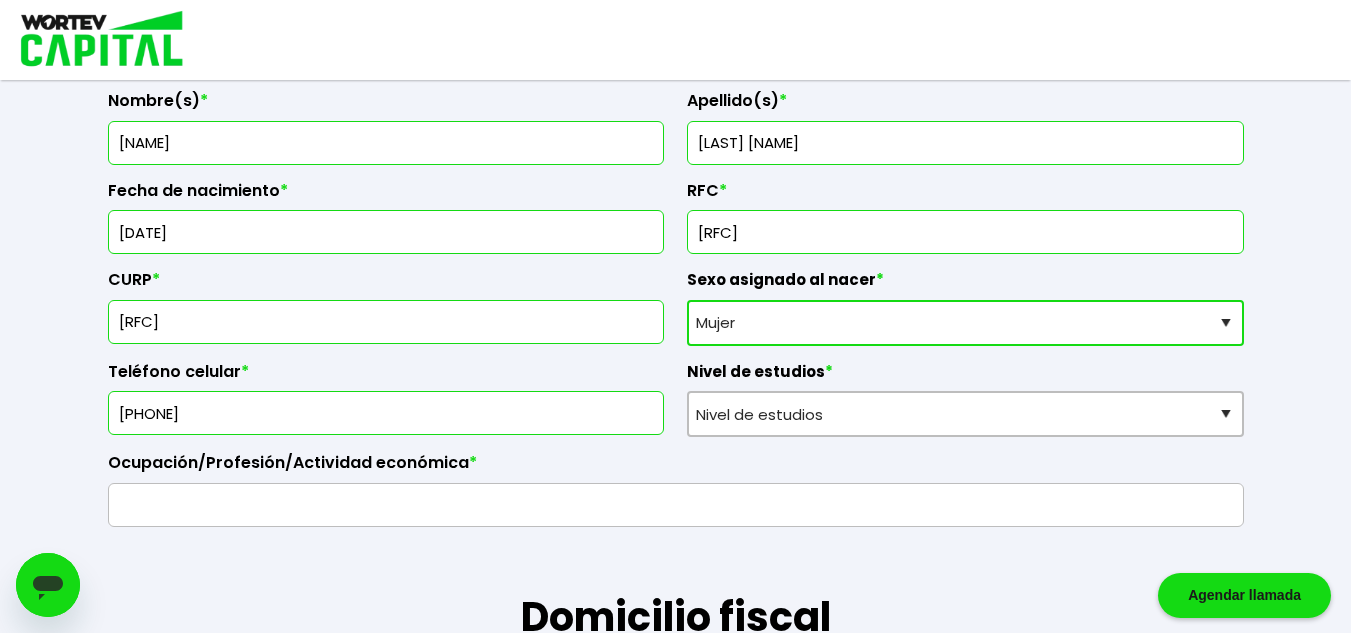 click on "Sexo asignado al nacer Hombre Mujer Prefiero no contestar" at bounding box center (965, 323) 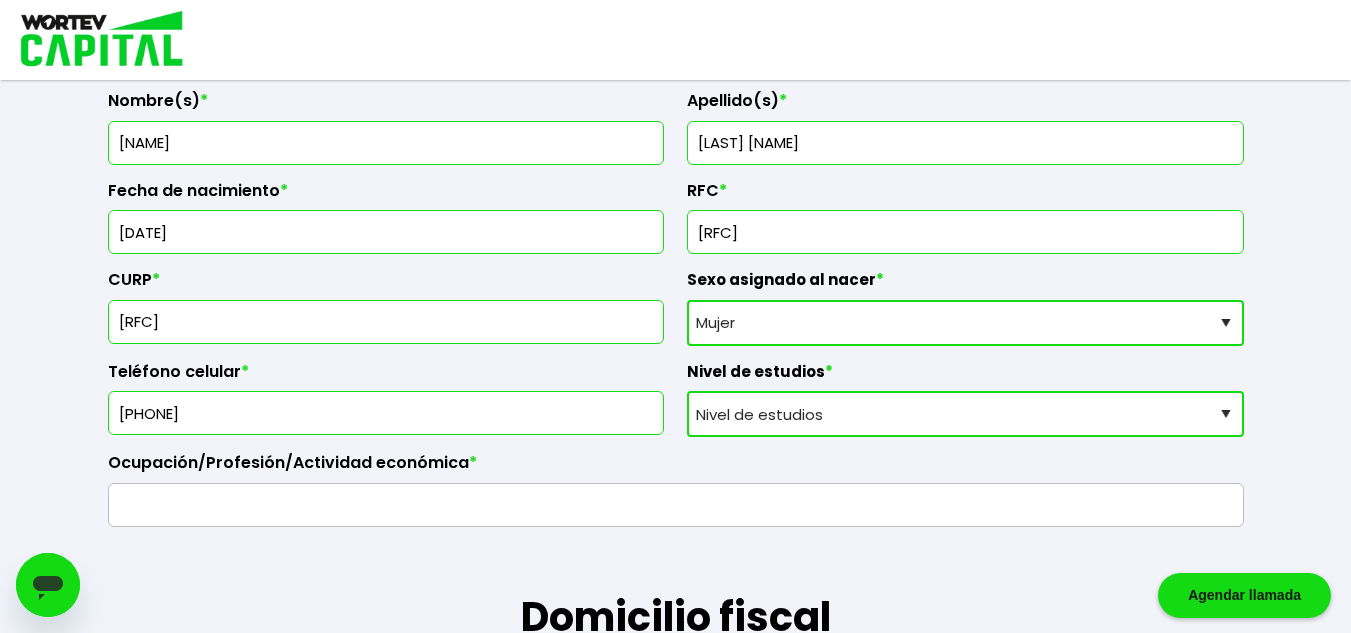 click on "Nivel de estudios Primaria Secundaria Bachillerato Licenciatura Posgrado" at bounding box center (965, 414) 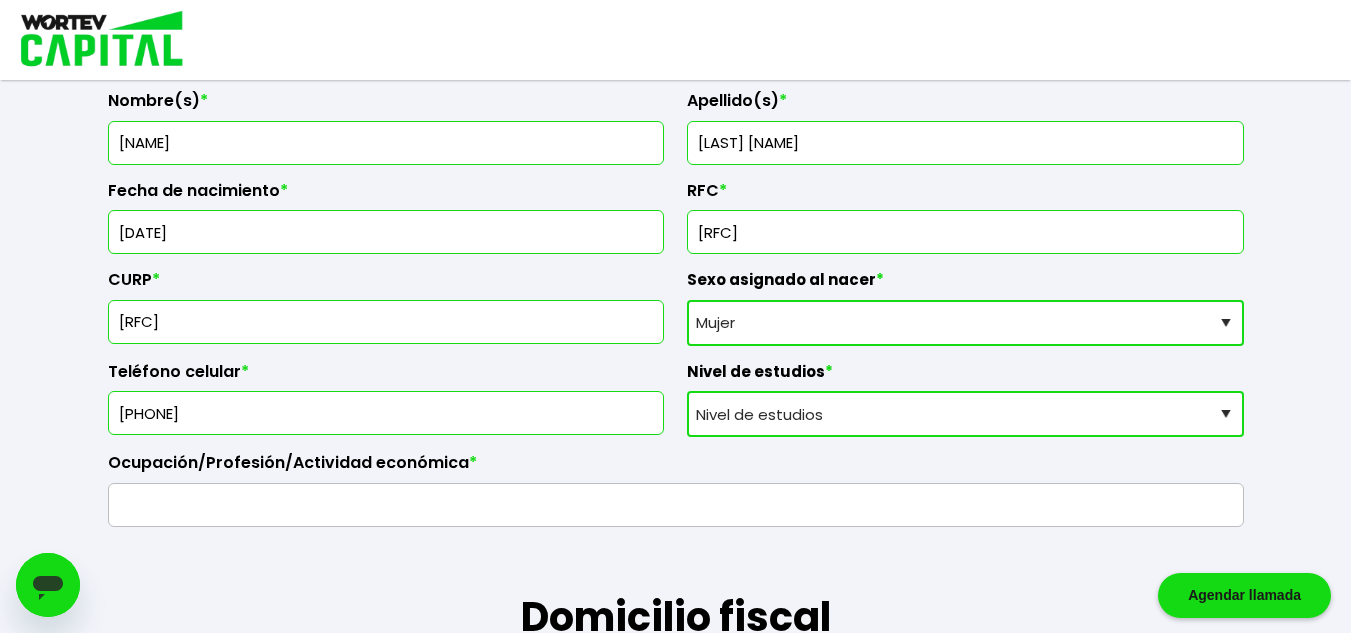 select on "Bachillerato" 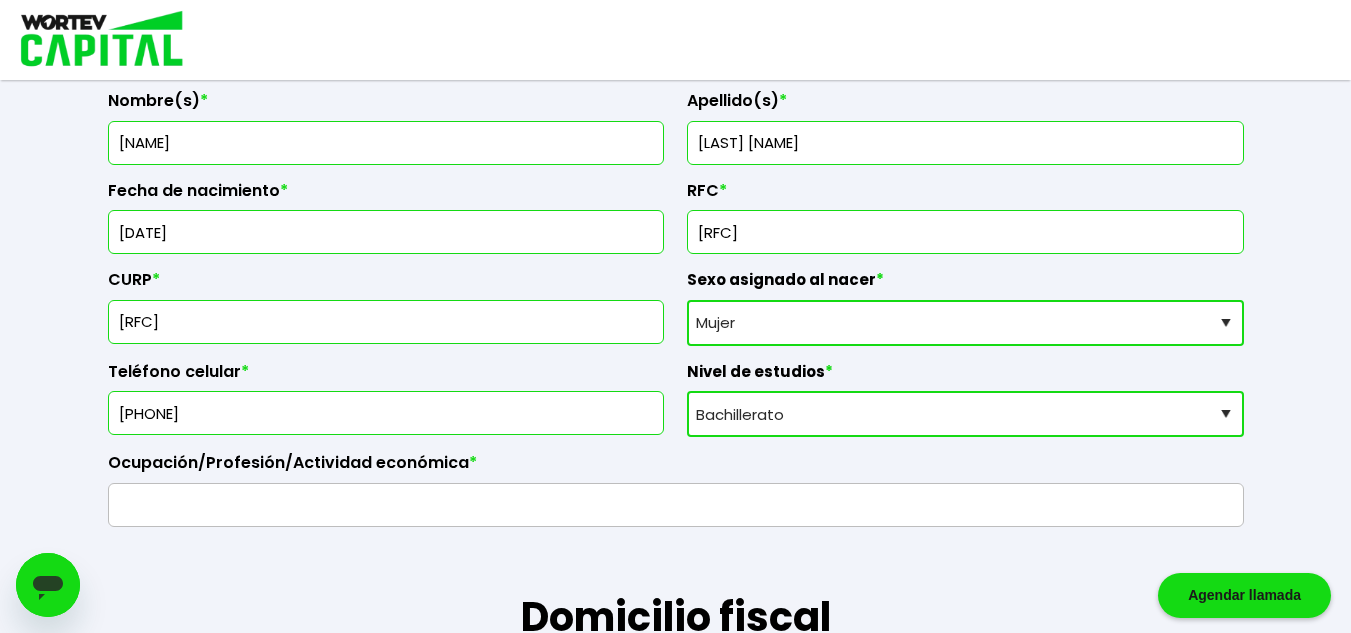 click on "Nivel de estudios Primaria Secundaria Bachillerato Licenciatura Posgrado" at bounding box center (965, 414) 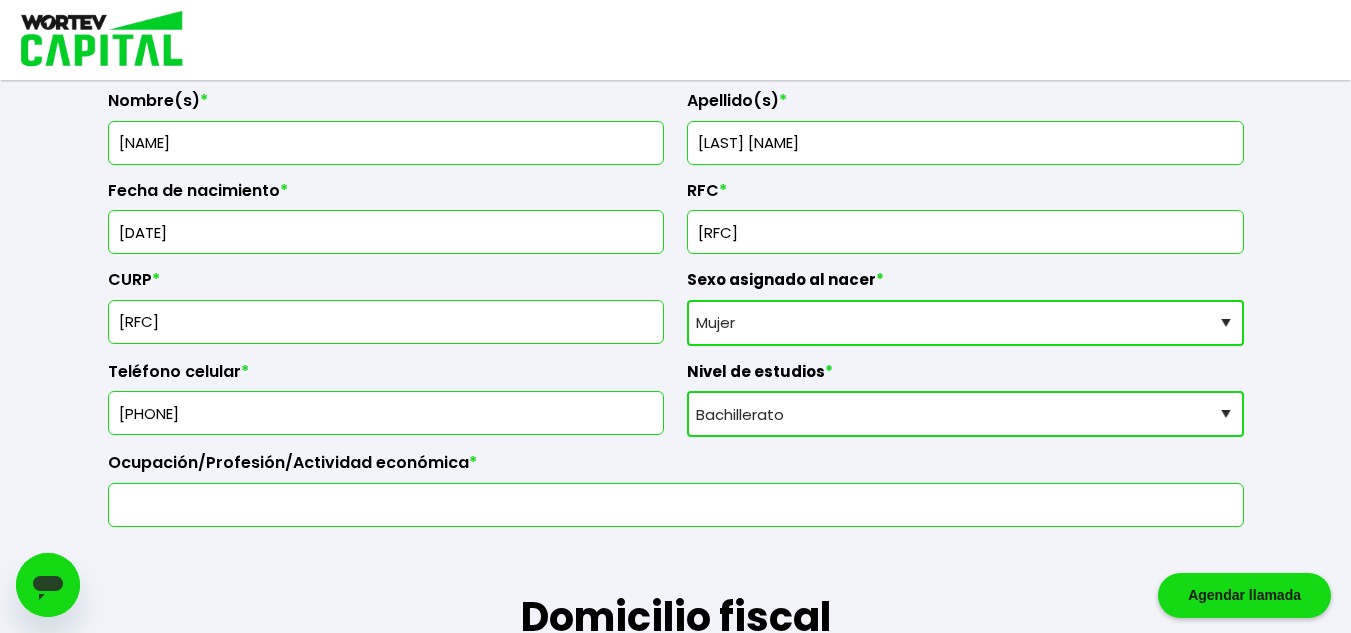 click at bounding box center [676, 505] 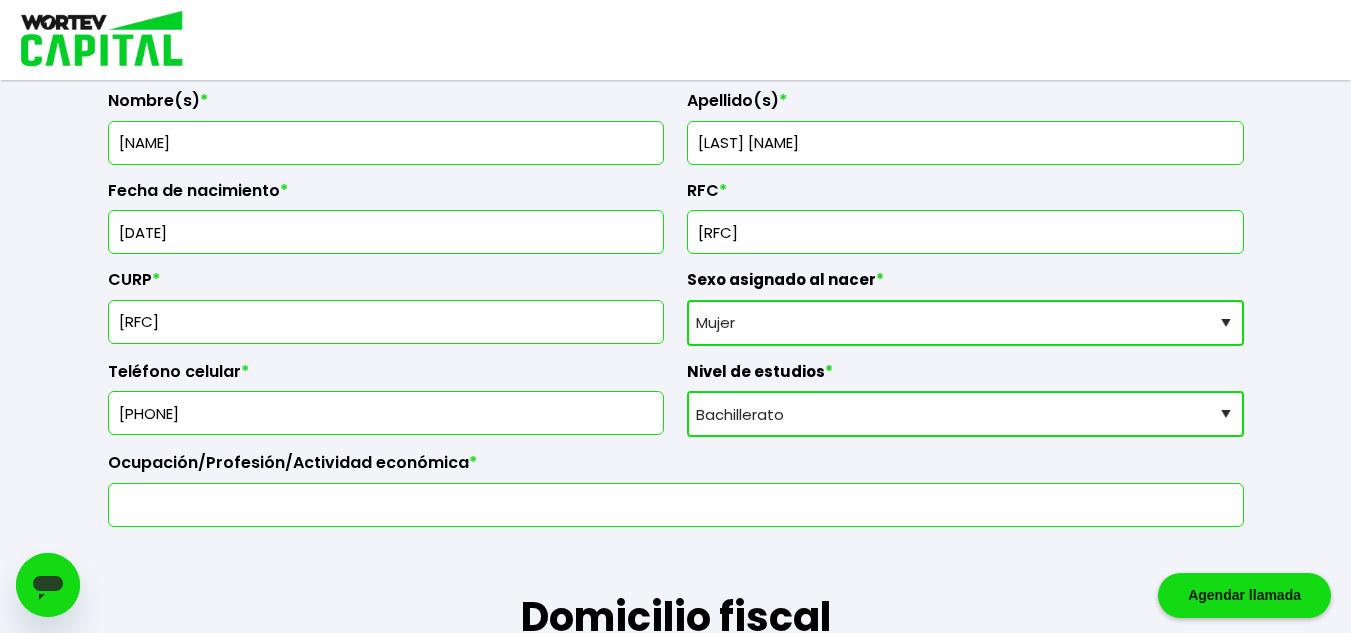 click at bounding box center (676, 505) 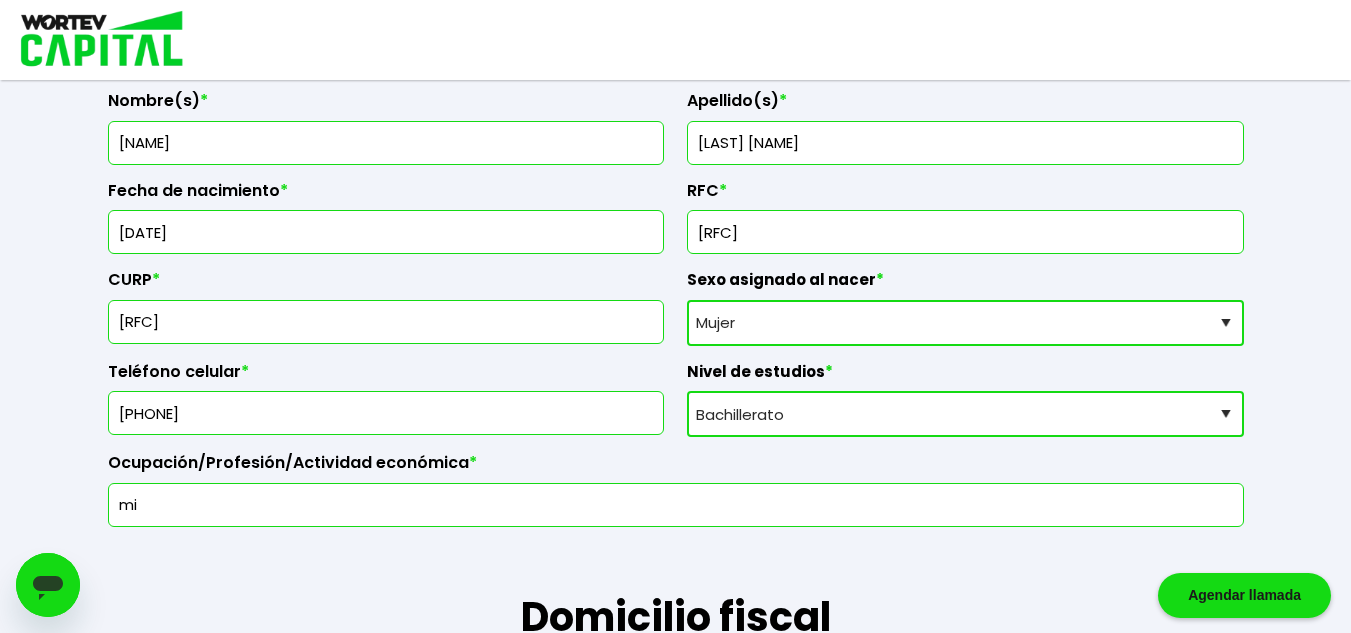 type on "m" 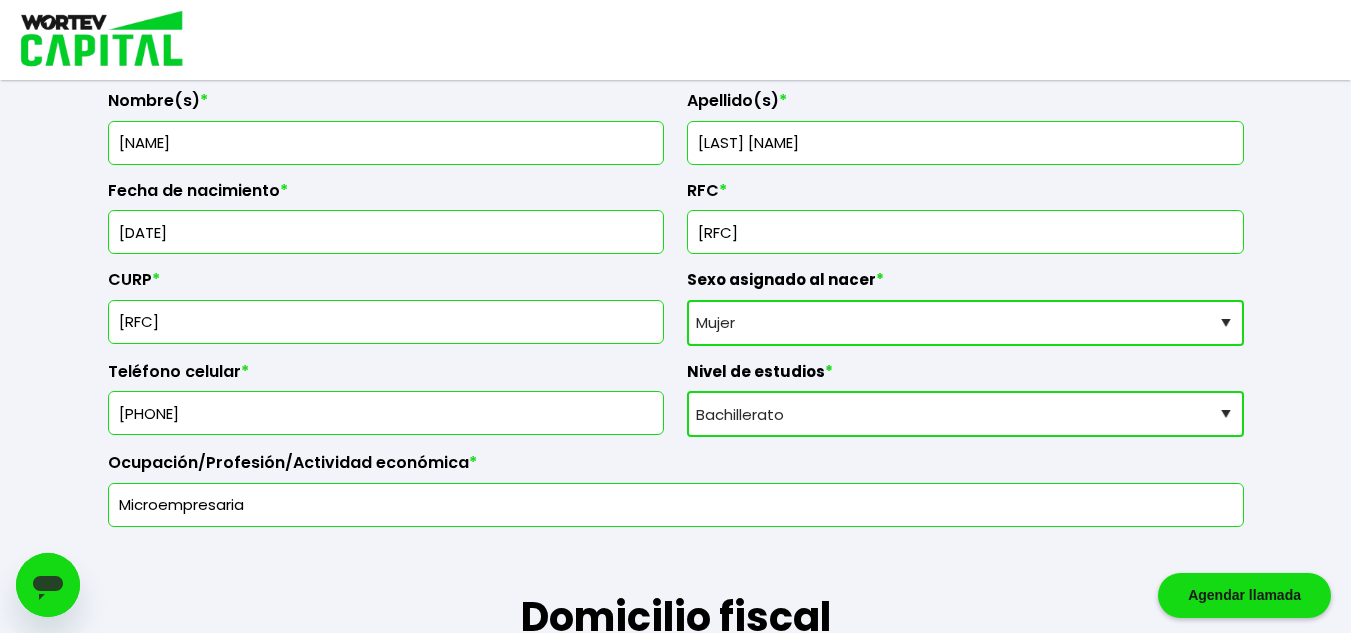 scroll, scrollTop: 306, scrollLeft: 0, axis: vertical 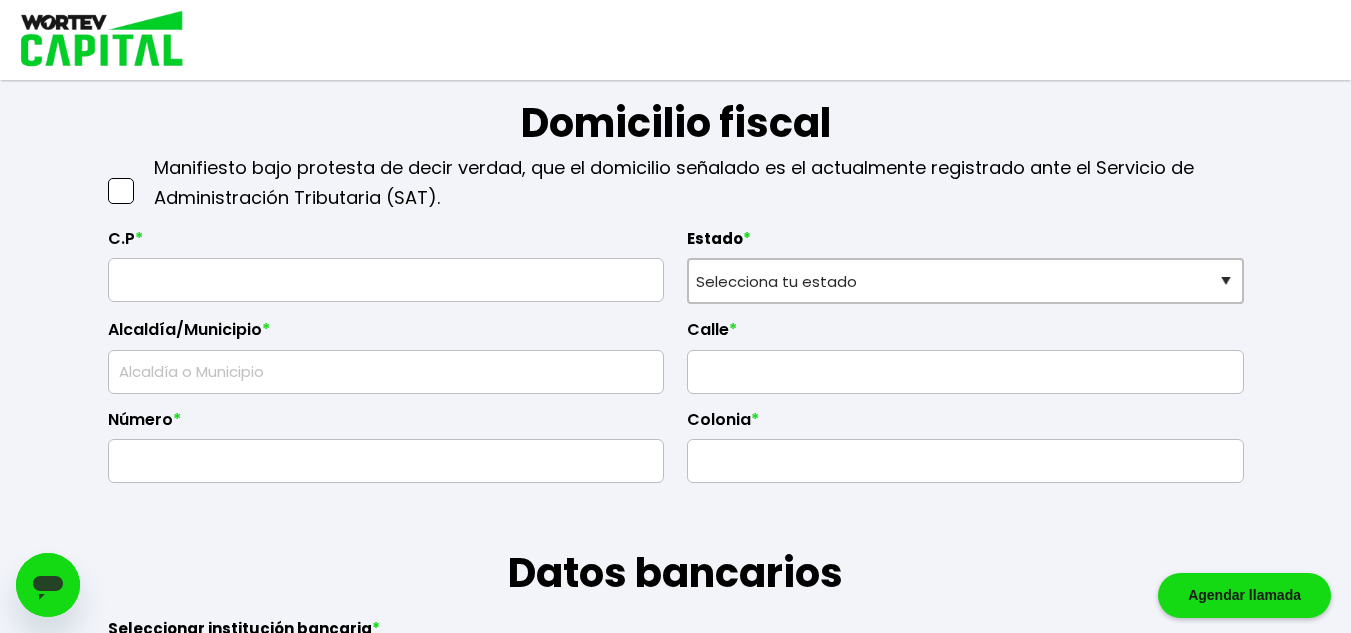 type on "Micro empresaria" 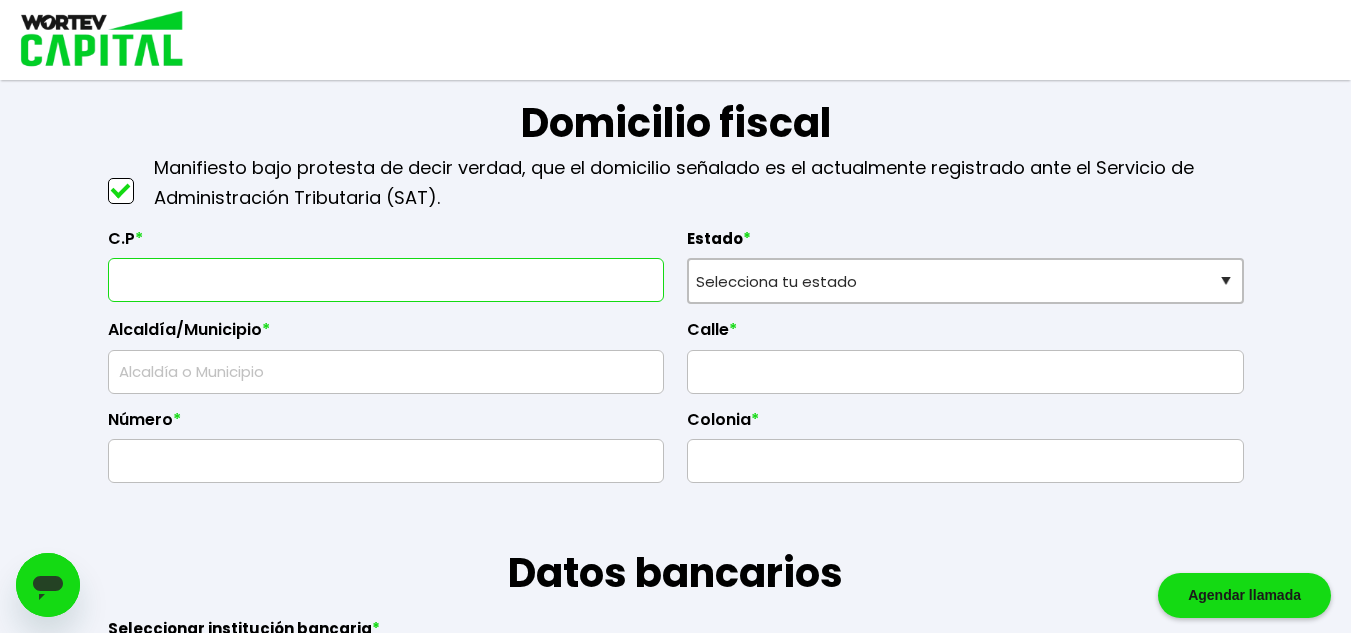 click at bounding box center [386, 280] 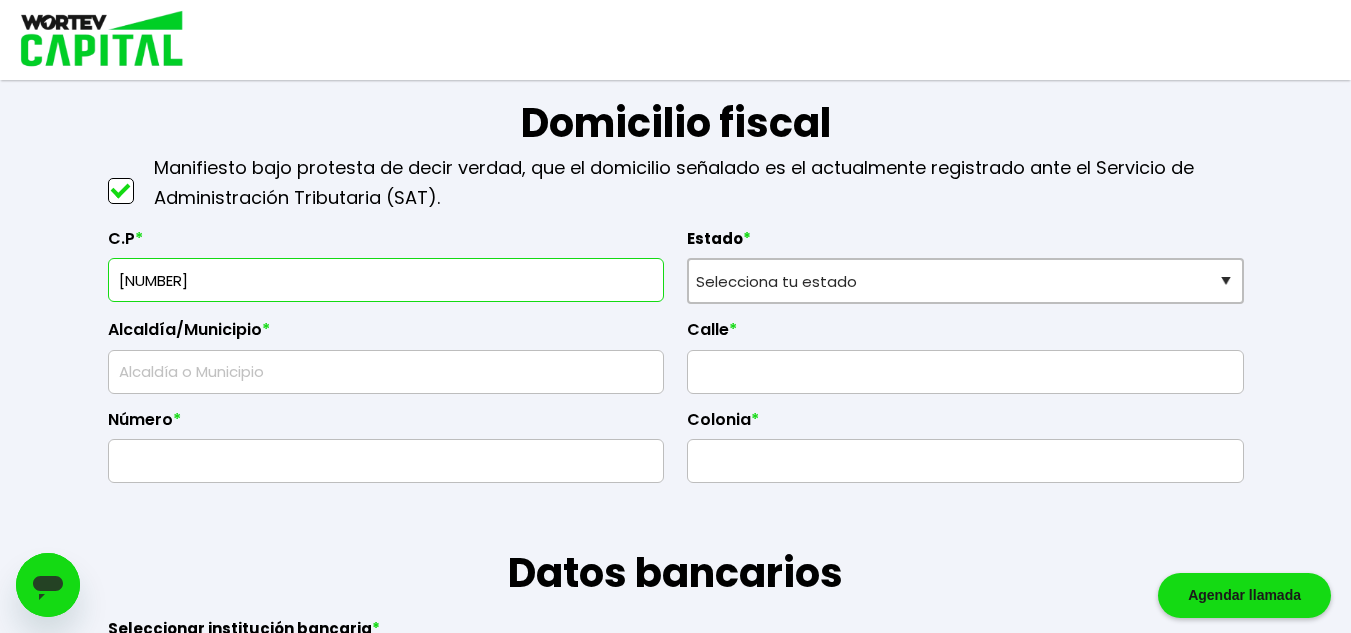 type on "57610" 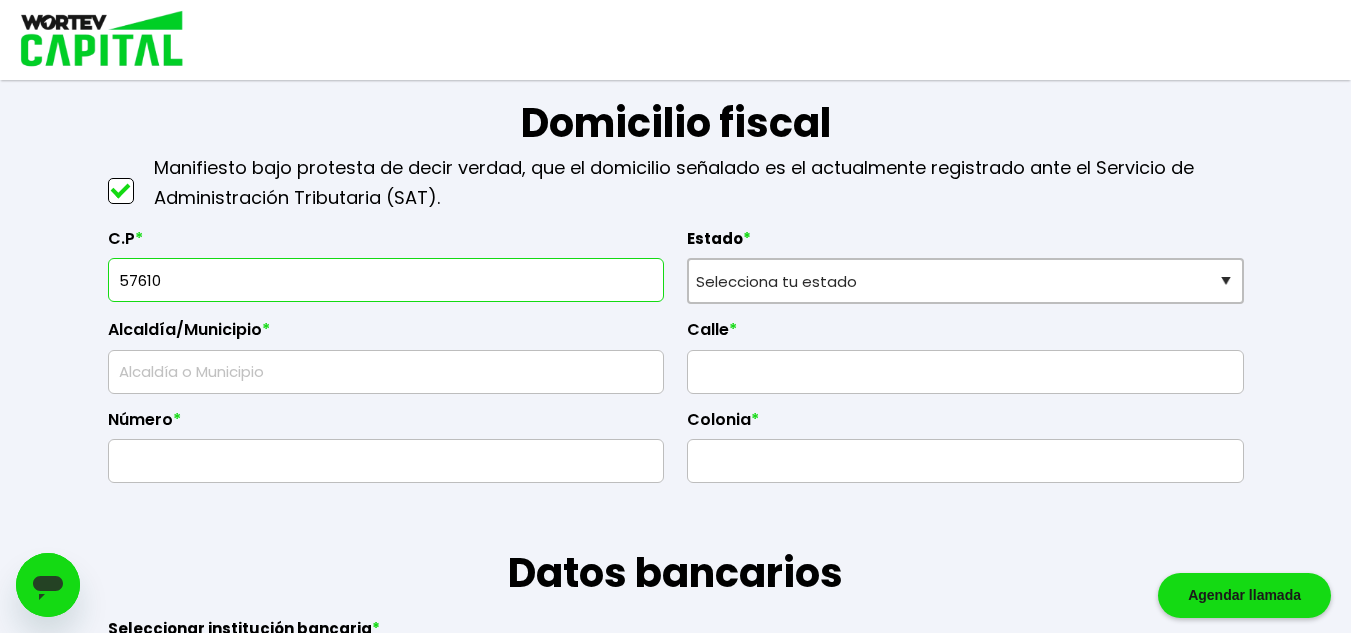 type on "[CITY]" 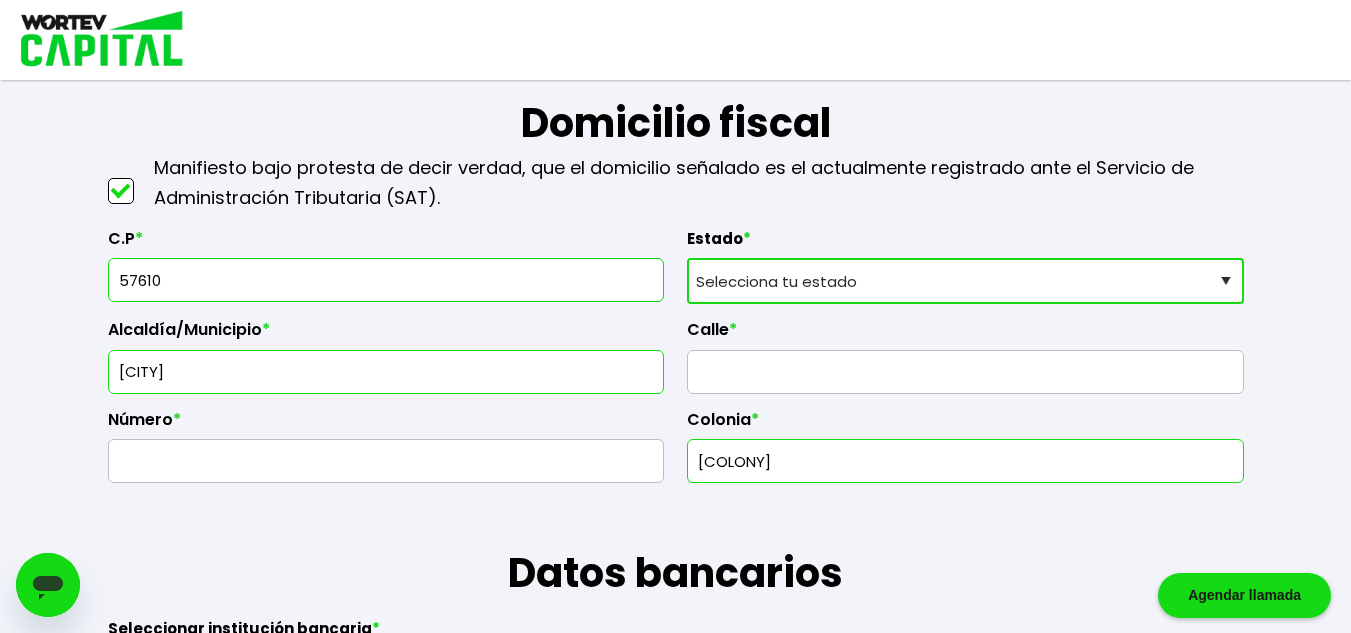 type on "57610" 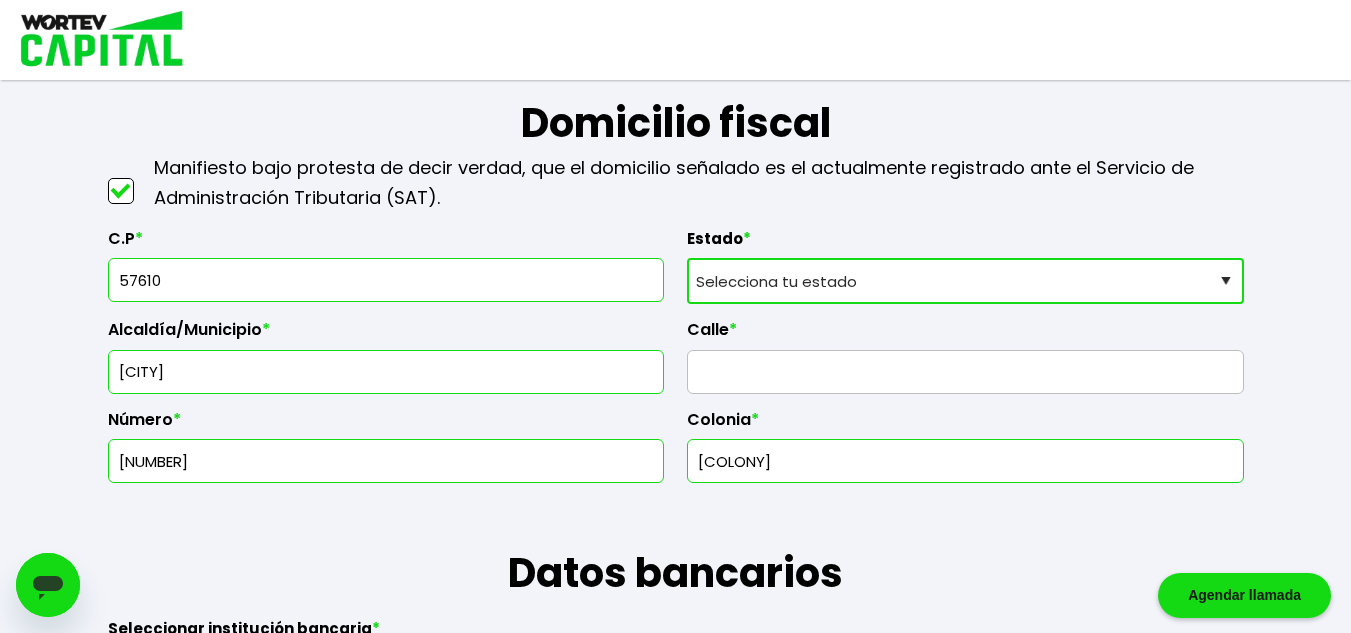 type on "[NUMBER]" 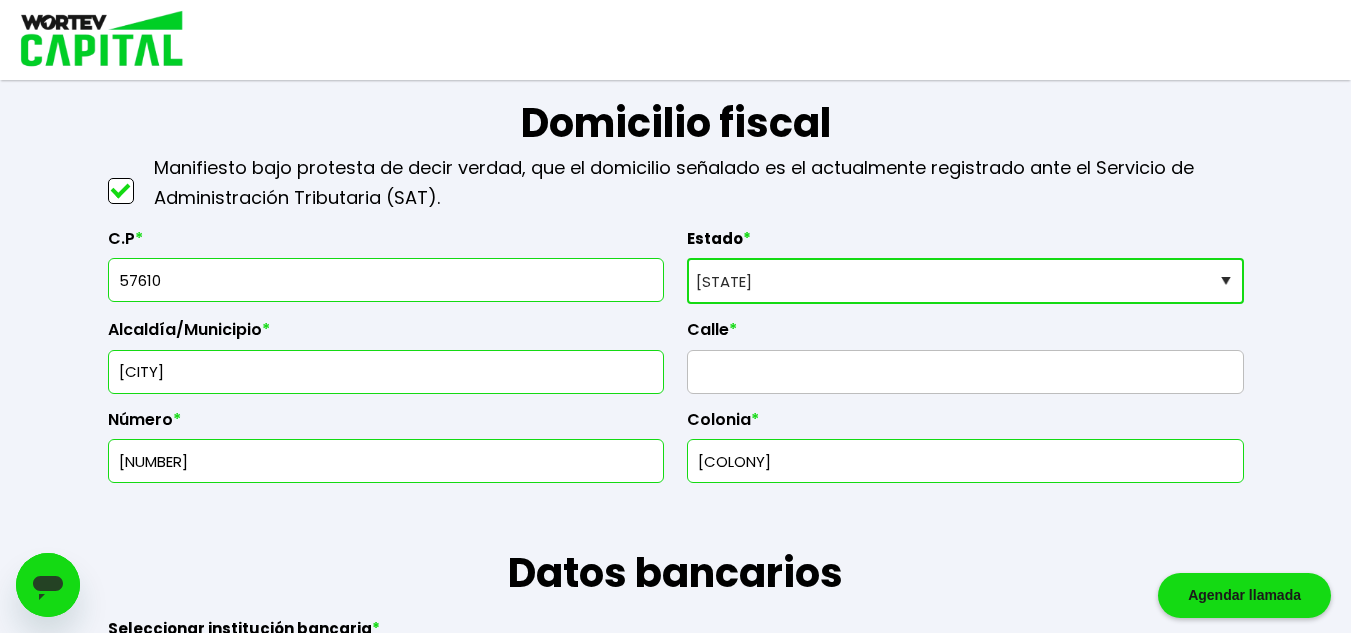 click on "Selecciona tu estado Aguascalientes Baja California Baja California Sur Campeche Chiapas Ciudad de México Chihuahua Coahuila Colima Durango Estado de México Guanajuato Guerrero Hidalgo Jalisco Michoacán Morelos Nayarit Nuevo León Oaxaca Puebla Querétaro Quintana Roo San Luis Potosí Sinaloa Sonora Tabasco Tamaulipas Tlaxcala Veracruz Yucatán Zacatecas" at bounding box center (965, 281) 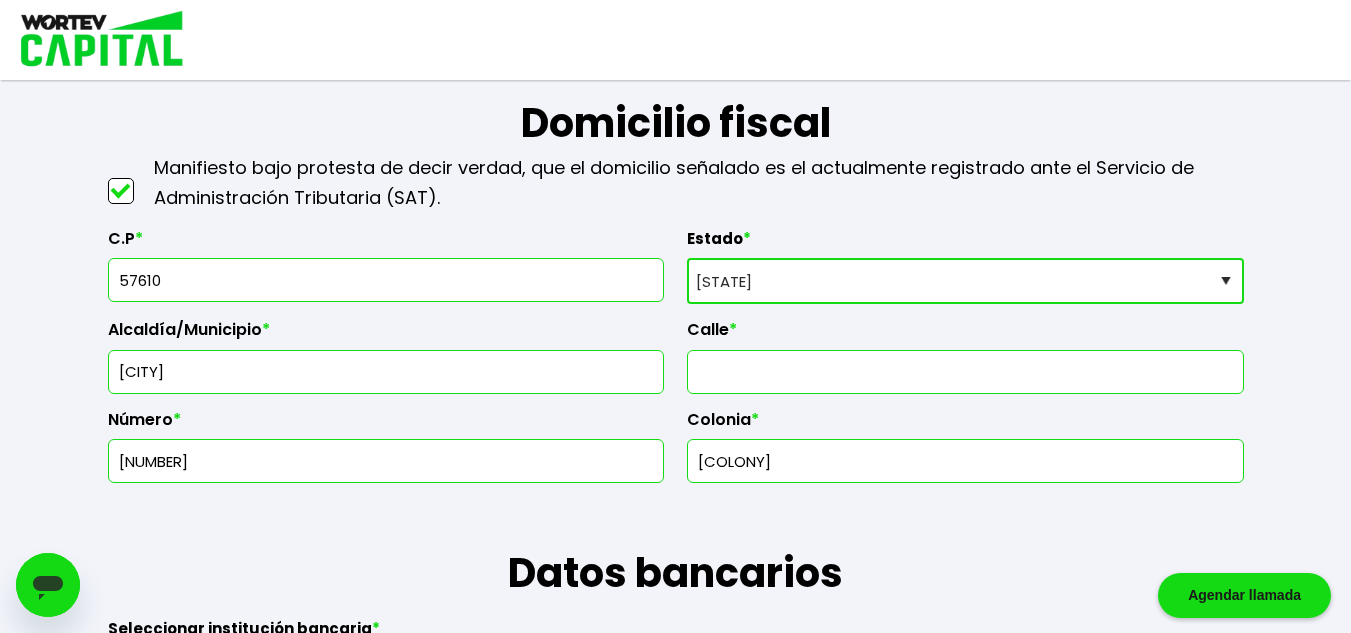 click at bounding box center [965, 372] 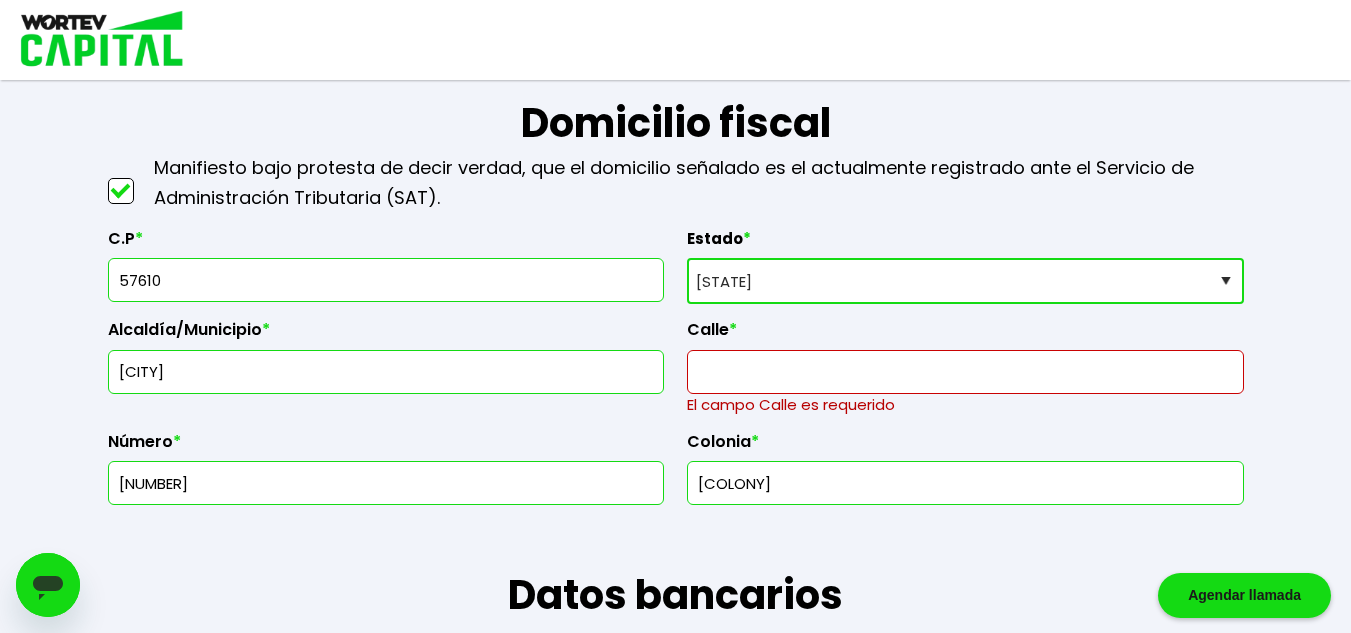 click on "El campo Calle es requerido" at bounding box center [965, 405] 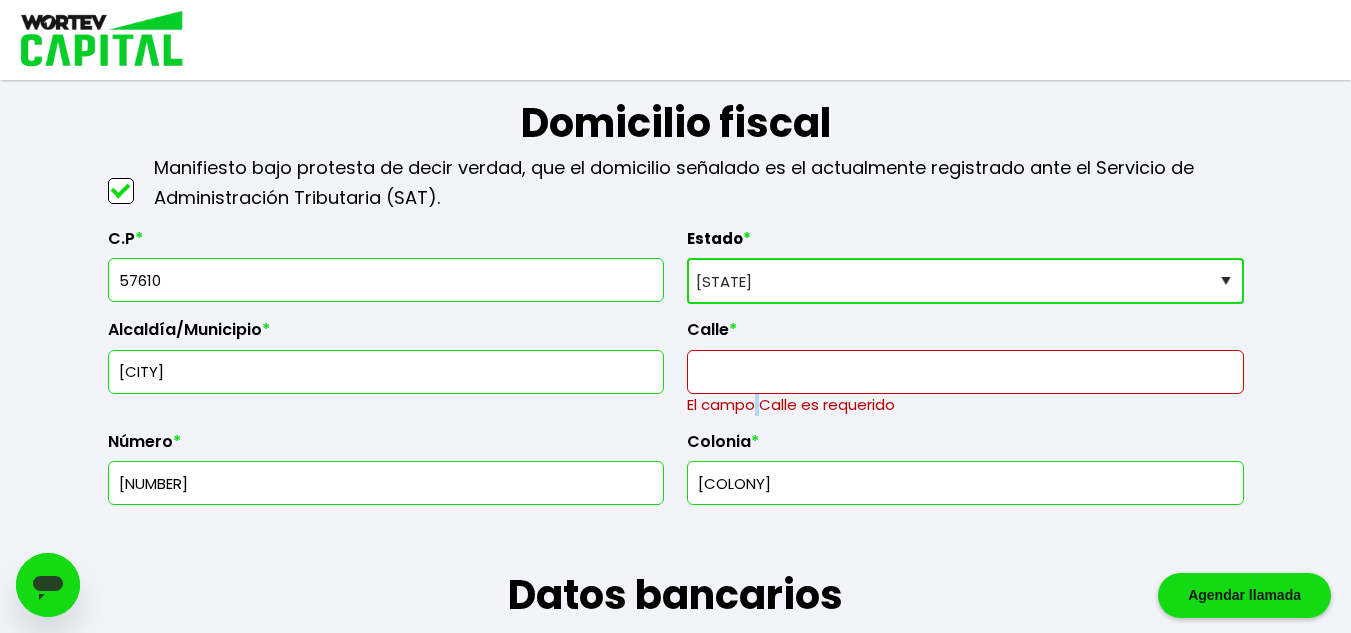 click on "El campo Calle es requerido" at bounding box center [965, 405] 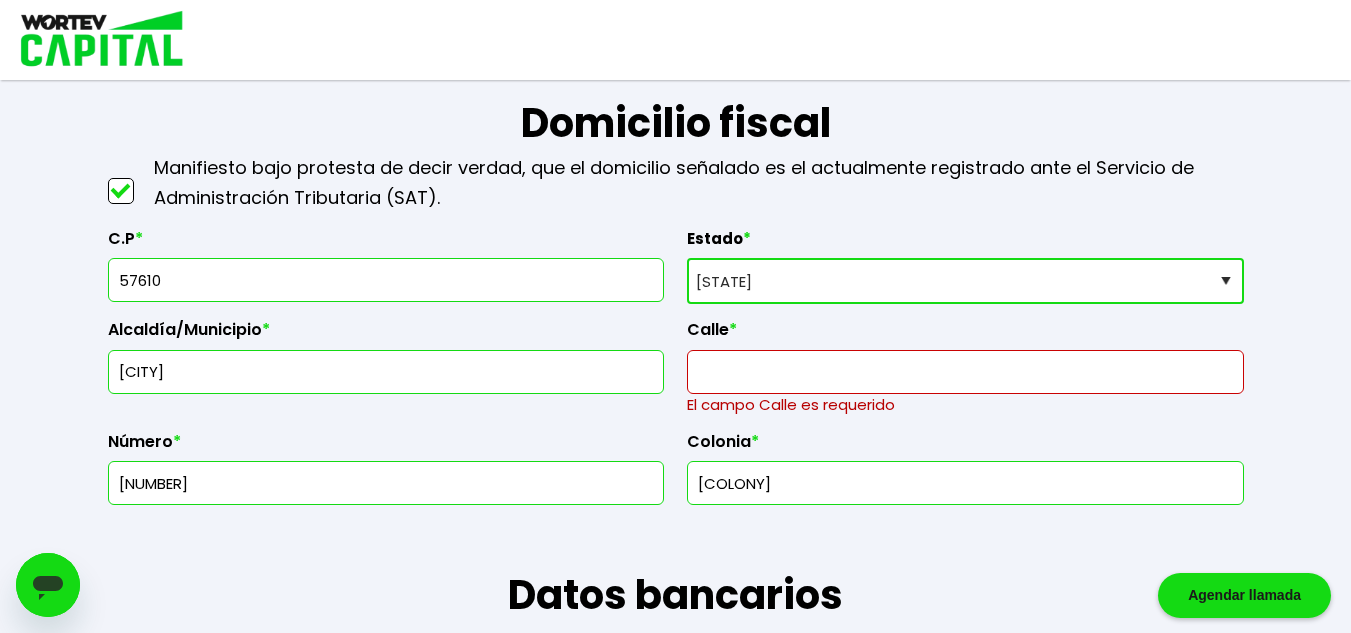 click at bounding box center (965, 372) 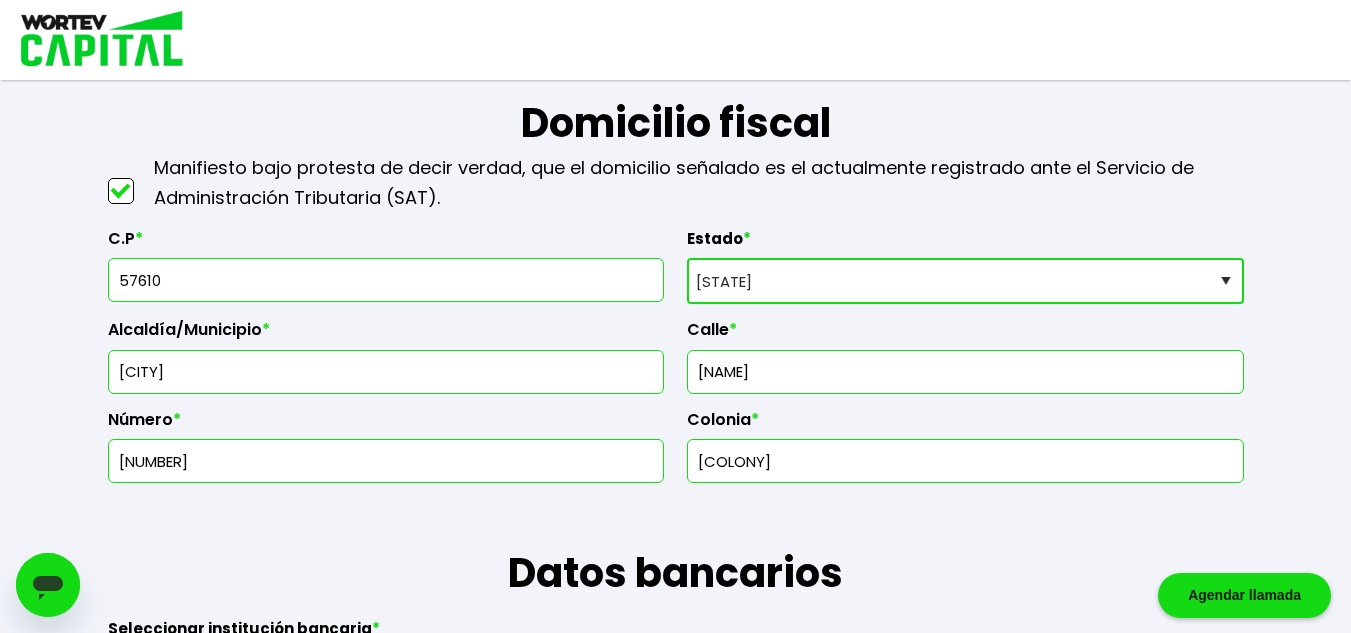 type on "[NAME]" 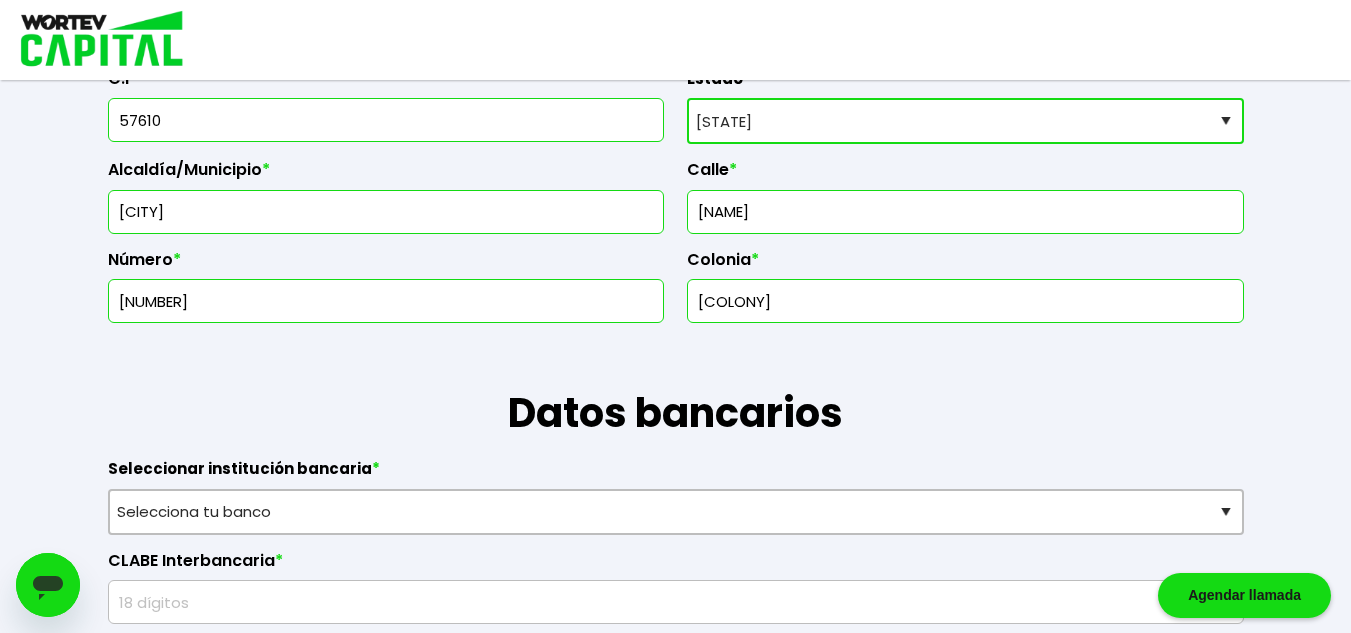 scroll, scrollTop: 1064, scrollLeft: 0, axis: vertical 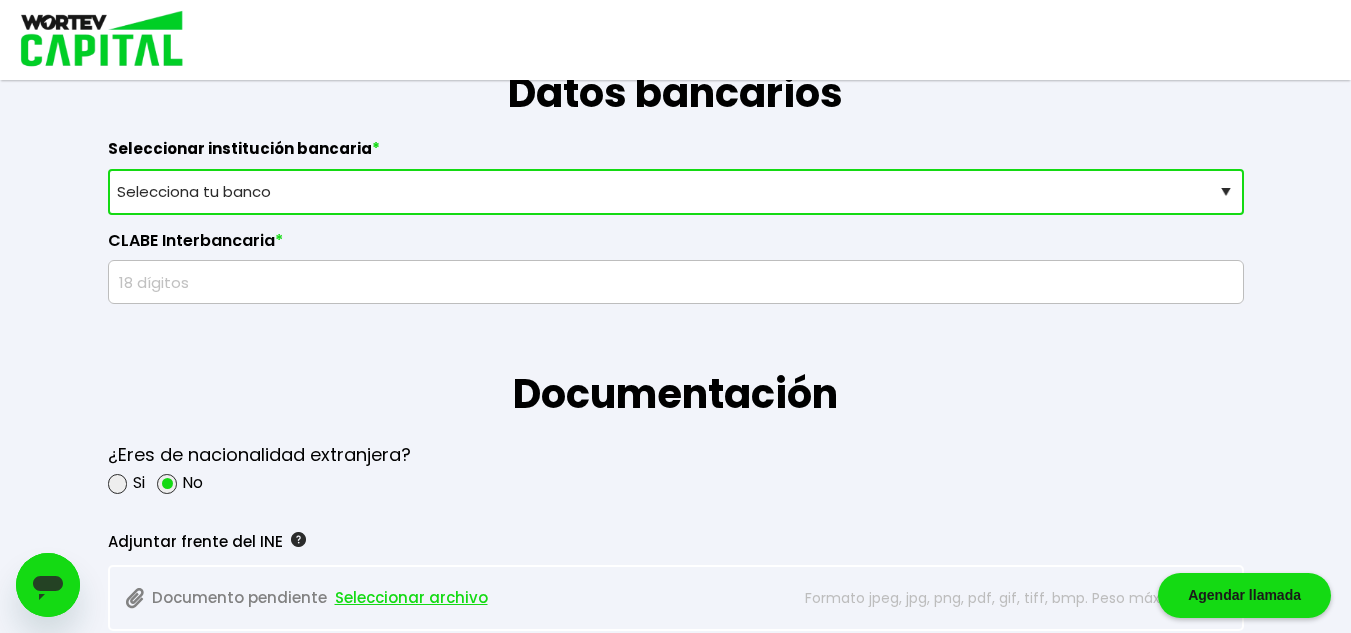 click on "Selecciona tu banco ABC Capital Actinver Afirme Albo ASP Banamex Banbajio Banco Autofin Banco Azteca Banco Bancrea Banco Base Banco Inmobiliario Mexicano Banco Sabadell Banco ve por más Bancoppel Banjercito Bankaool Banorte Banregio Banregio (Hey Banco) Bansefi Bansi BBVA Bancomer Bineo Caja Morelia Valladolid Caja Popular Mexicana Caja Yanga CIBanco Compartamos Banco CONSUBANCO Cuenca Finsus Fondeadora Grupo Financiero MULTIVA HSBC Inbursa INTERCAM Banco INVEX IXE Klar Alternativos ku-bo Financiero, S.A. de C.V. Mercado Pago Mifel Nu Bank Santander Scotiabank Stori STP Uala Otro" at bounding box center (676, 192) 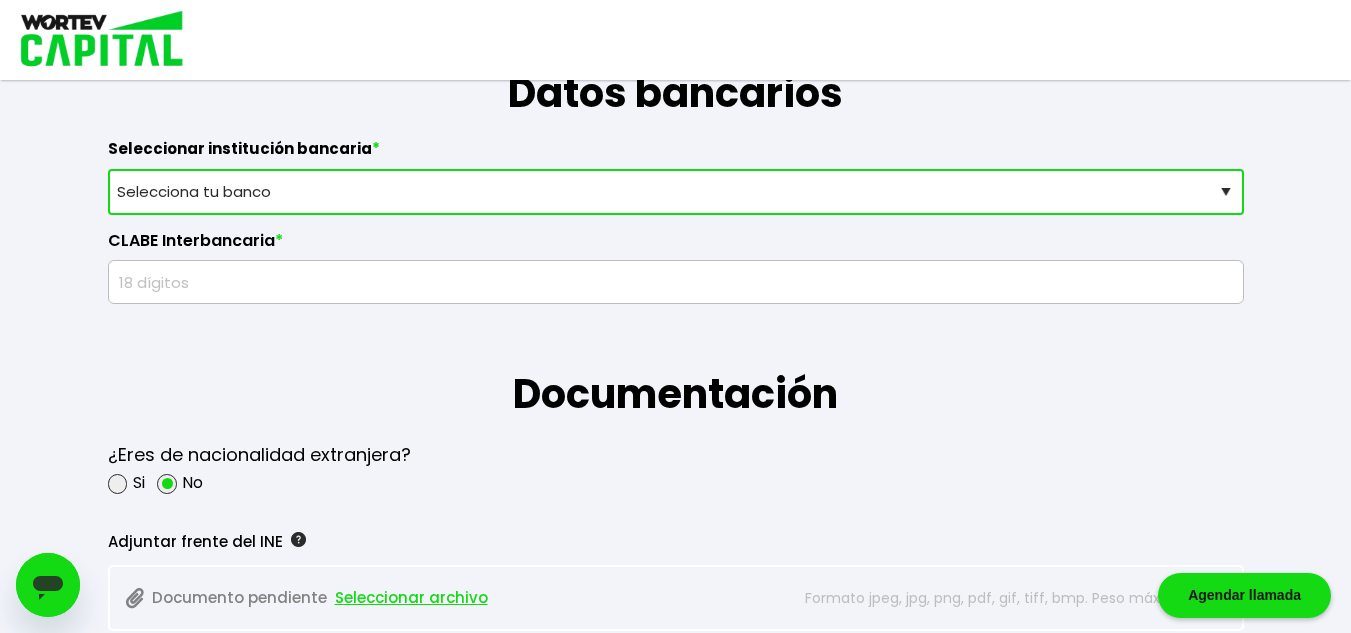click on "Selecciona tu banco ABC Capital Actinver Afirme Albo ASP Banamex Banbajio Banco Autofin Banco Azteca Banco Bancrea Banco Base Banco Inmobiliario Mexicano Banco Sabadell Banco ve por más Bancoppel Banjercito Bankaool Banorte Banregio Banregio (Hey Banco) Bansefi Bansi BBVA Bancomer Bineo Caja Morelia Valladolid Caja Popular Mexicana Caja Yanga CIBanco Compartamos Banco CONSUBANCO Cuenca Finsus Fondeadora Grupo Financiero MULTIVA HSBC Inbursa INTERCAM Banco INVEX IXE Klar Alternativos ku-bo Financiero, S.A. de C.V. Mercado Pago Mifel Nu Bank Santander Scotiabank Stori STP Uala Otro" at bounding box center (676, 192) 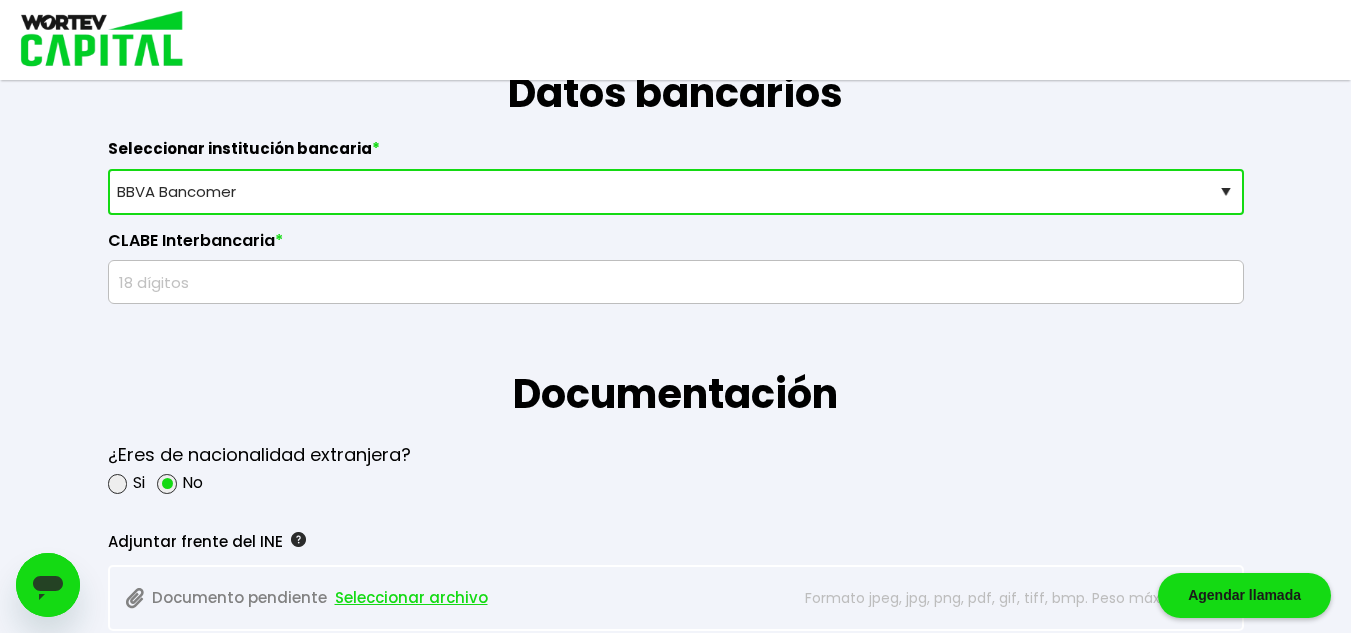 click on "Selecciona tu banco ABC Capital Actinver Afirme Albo ASP Banamex Banbajio Banco Autofin Banco Azteca Banco Bancrea Banco Base Banco Inmobiliario Mexicano Banco Sabadell Banco ve por más Bancoppel Banjercito Bankaool Banorte Banregio Banregio (Hey Banco) Bansefi Bansi BBVA Bancomer Bineo Caja Morelia Valladolid Caja Popular Mexicana Caja Yanga CIBanco Compartamos Banco CONSUBANCO Cuenca Finsus Fondeadora Grupo Financiero MULTIVA HSBC Inbursa INTERCAM Banco INVEX IXE Klar Alternativos ku-bo Financiero, S.A. de C.V. Mercado Pago Mifel Nu Bank Santander Scotiabank Stori STP Uala Otro" at bounding box center [676, 192] 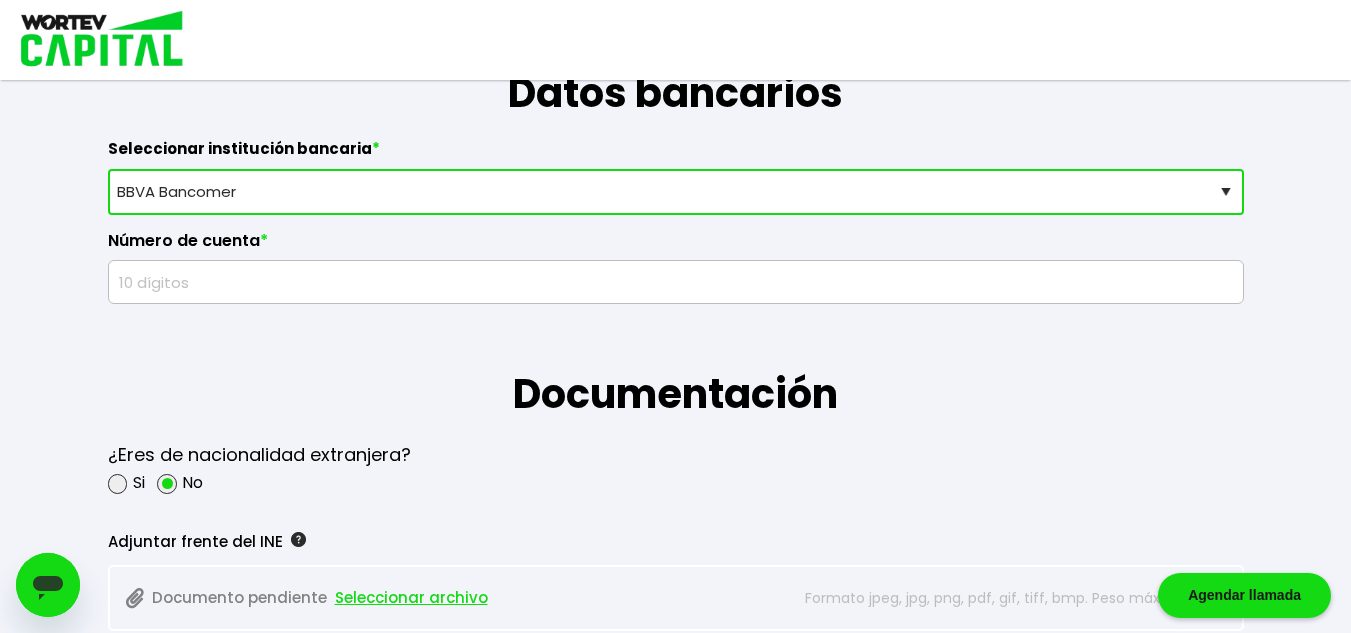 click at bounding box center (676, 282) 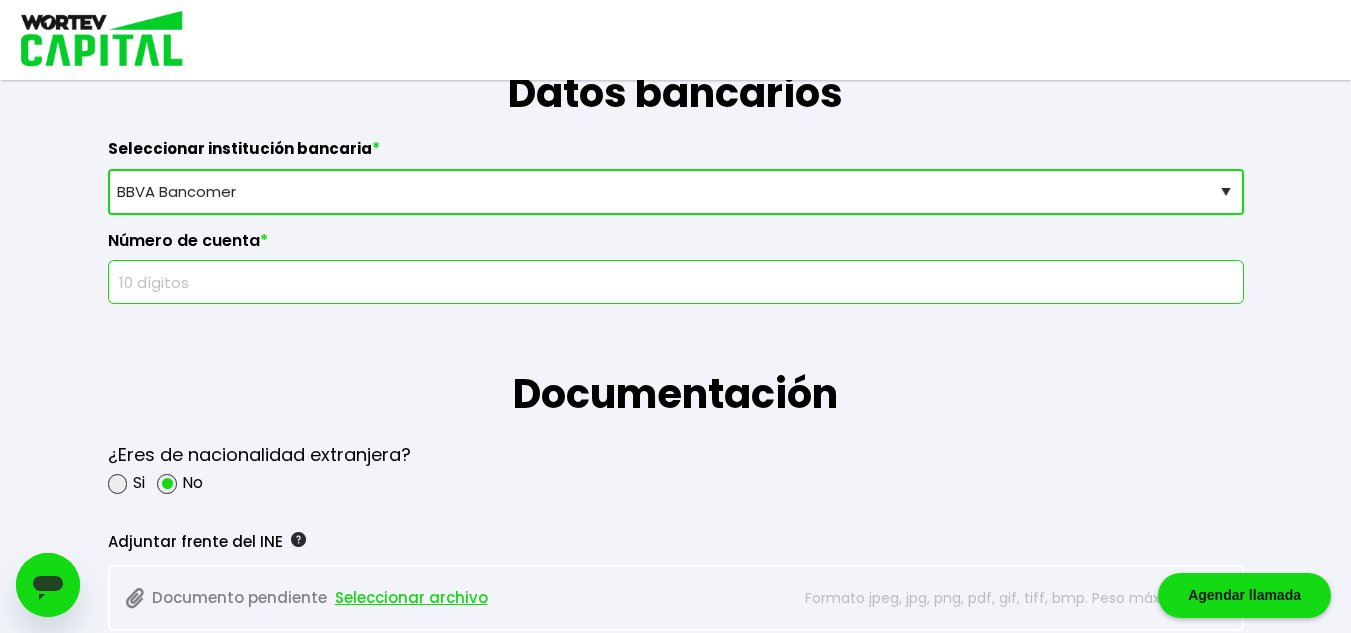 click at bounding box center (676, 282) 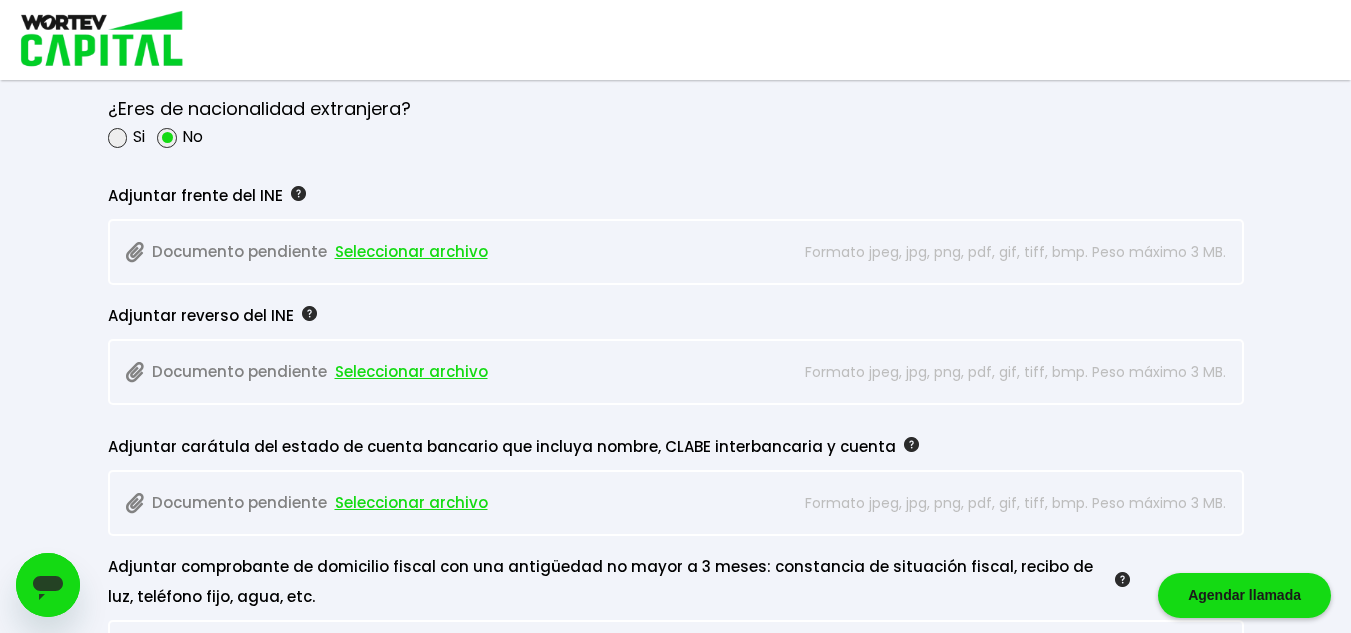 scroll, scrollTop: 1730, scrollLeft: 0, axis: vertical 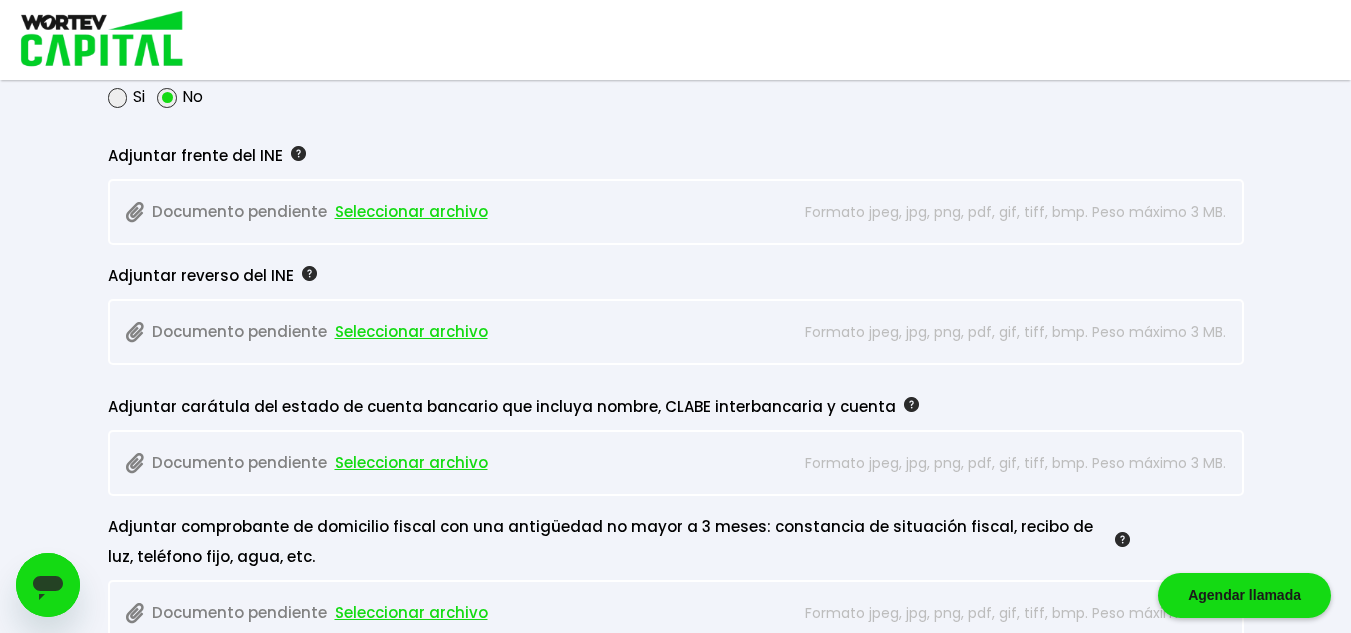 type on "[NUMBER]" 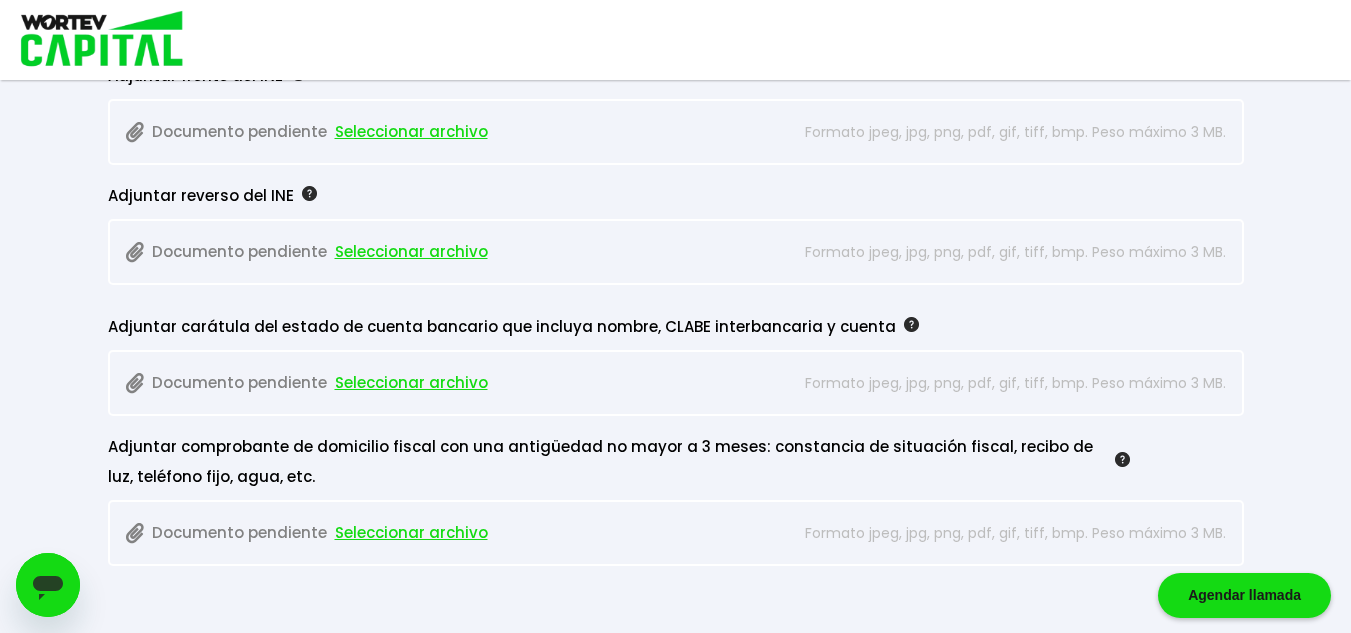 scroll, scrollTop: 1850, scrollLeft: 0, axis: vertical 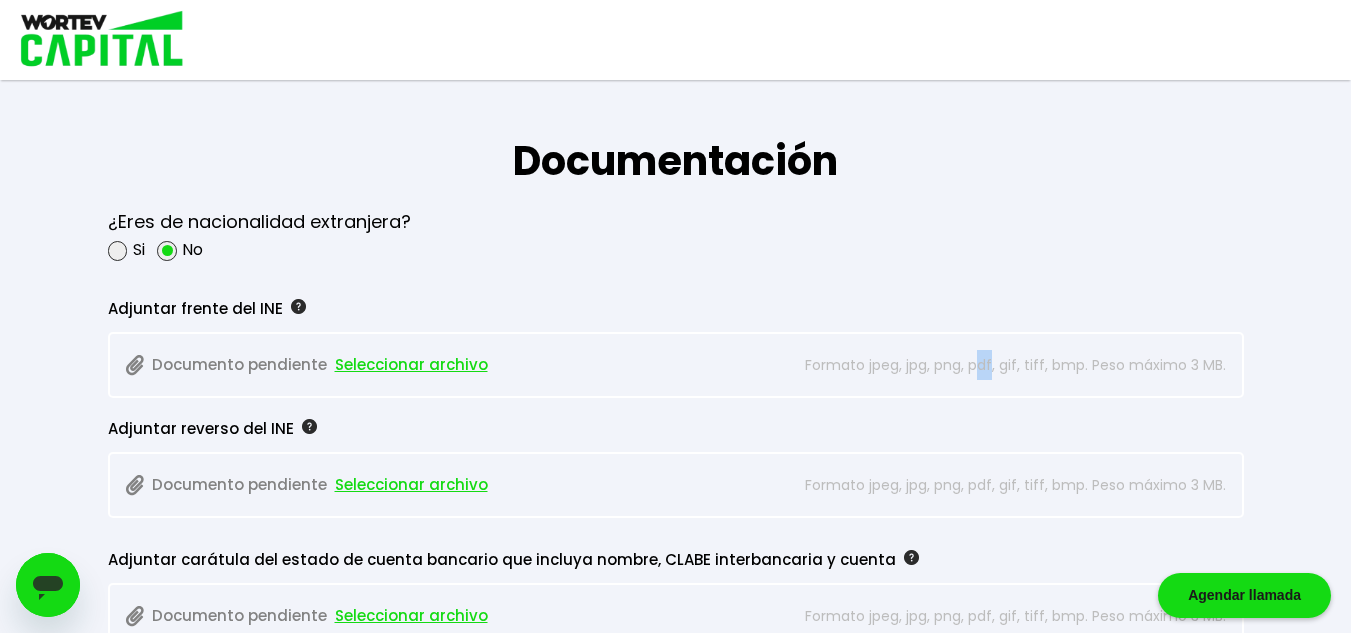 drag, startPoint x: 995, startPoint y: 363, endPoint x: 987, endPoint y: 375, distance: 14.422205 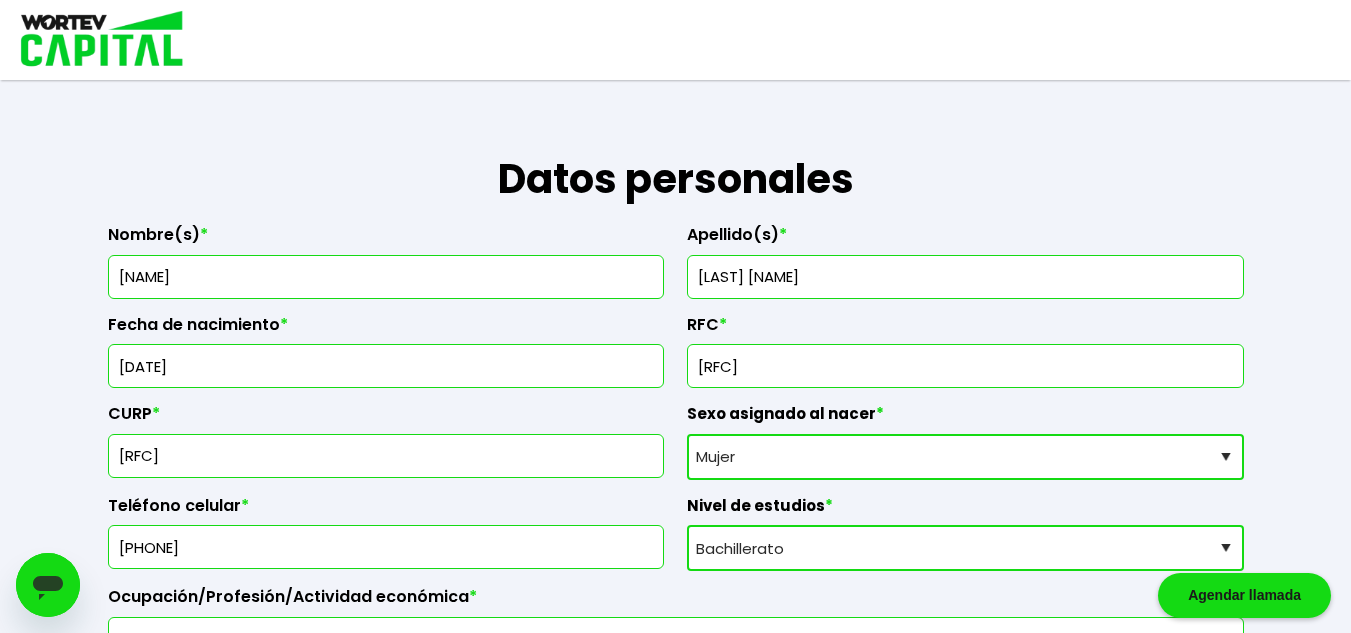 scroll, scrollTop: 0, scrollLeft: 0, axis: both 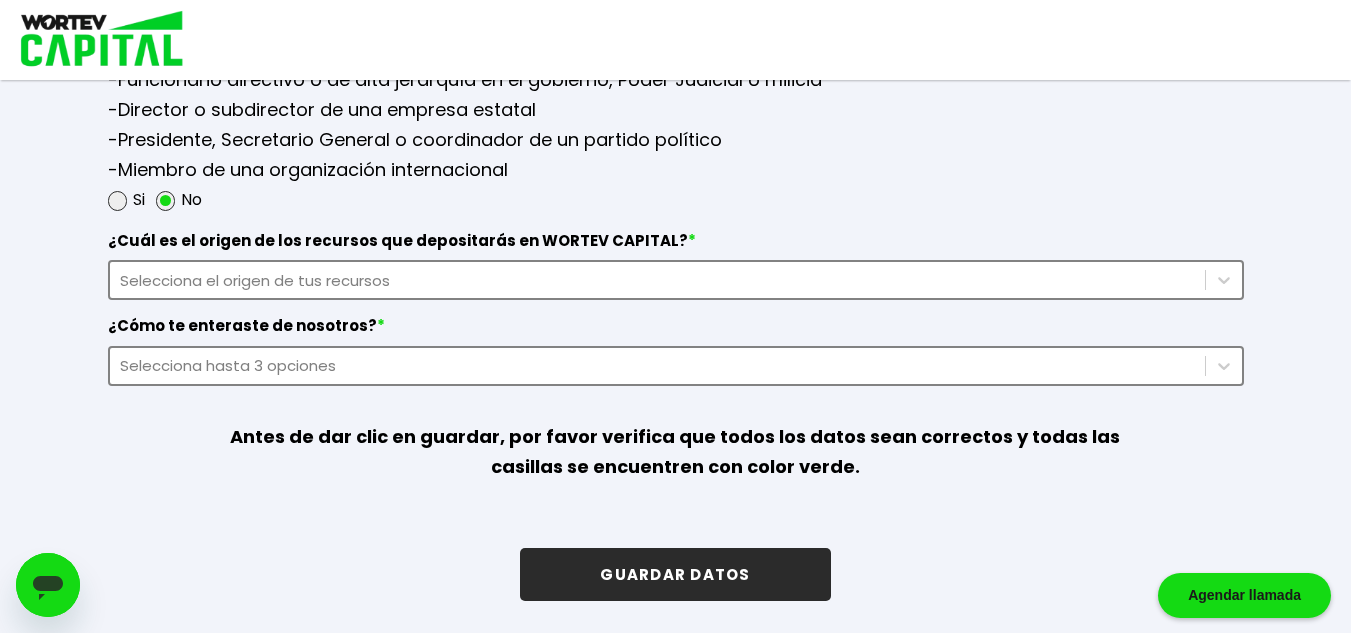 click on "GUARDAR DATOS" at bounding box center (675, 574) 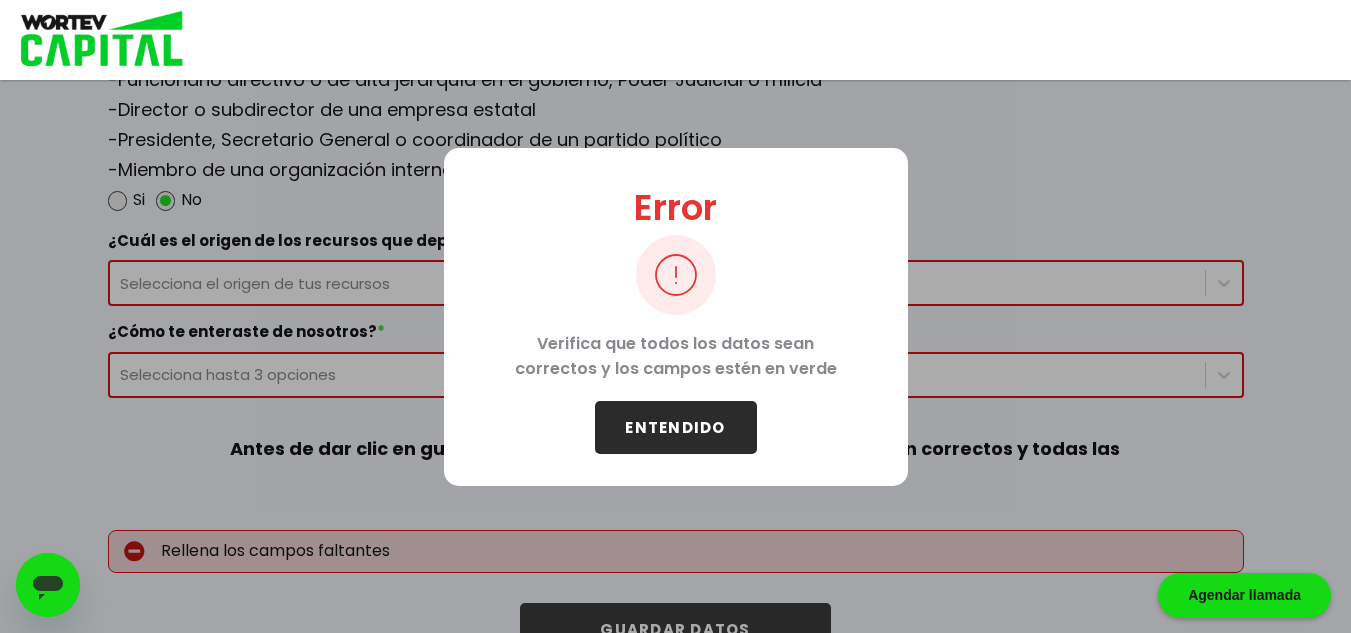 click on "ENTENDIDO" at bounding box center (676, 427) 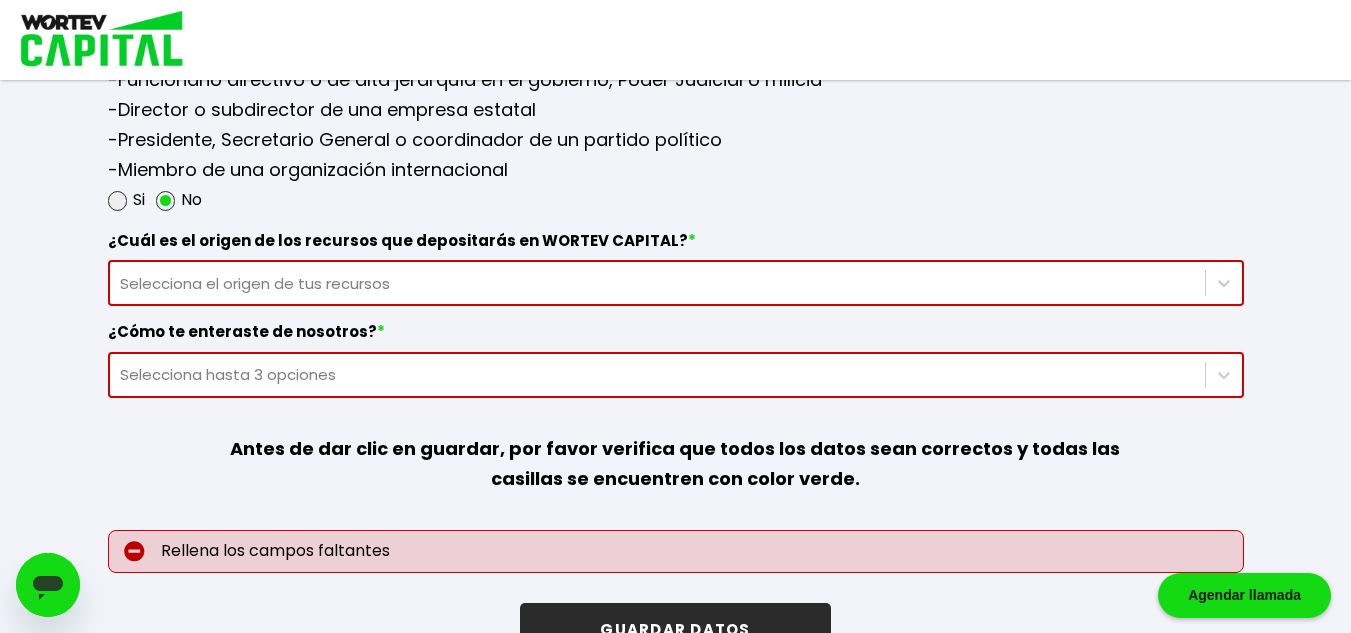 scroll, scrollTop: 2800, scrollLeft: 0, axis: vertical 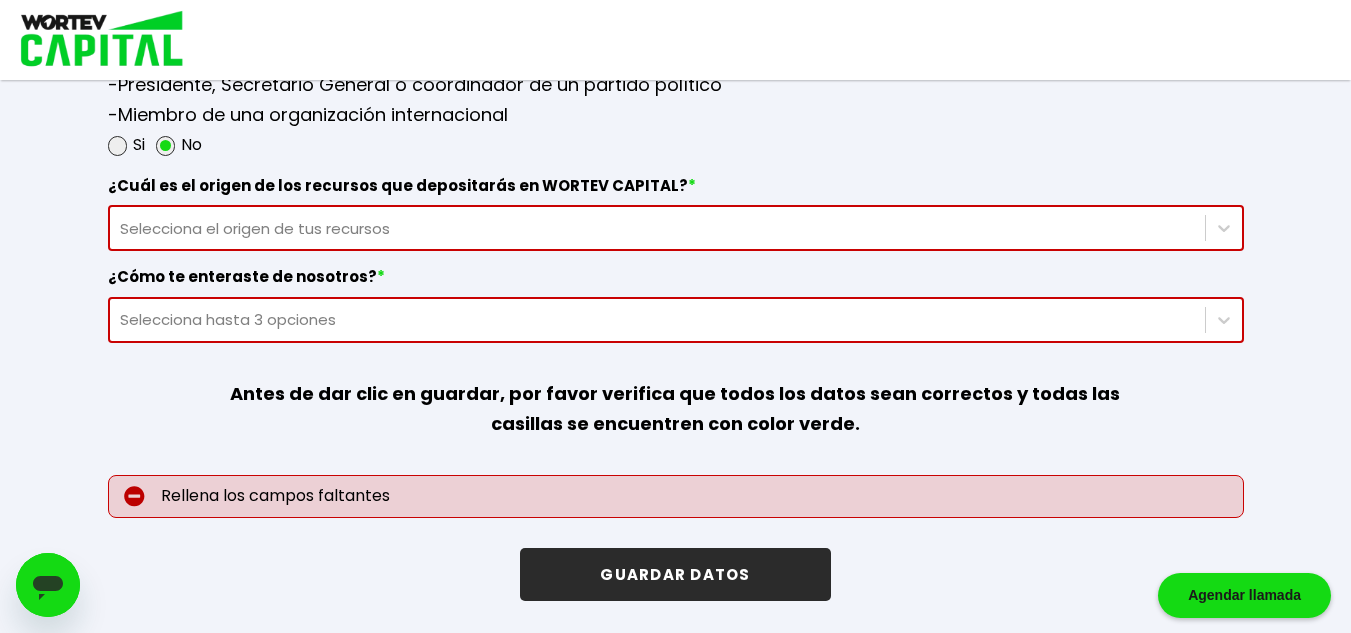 click on "GUARDAR DATOS" at bounding box center [675, 574] 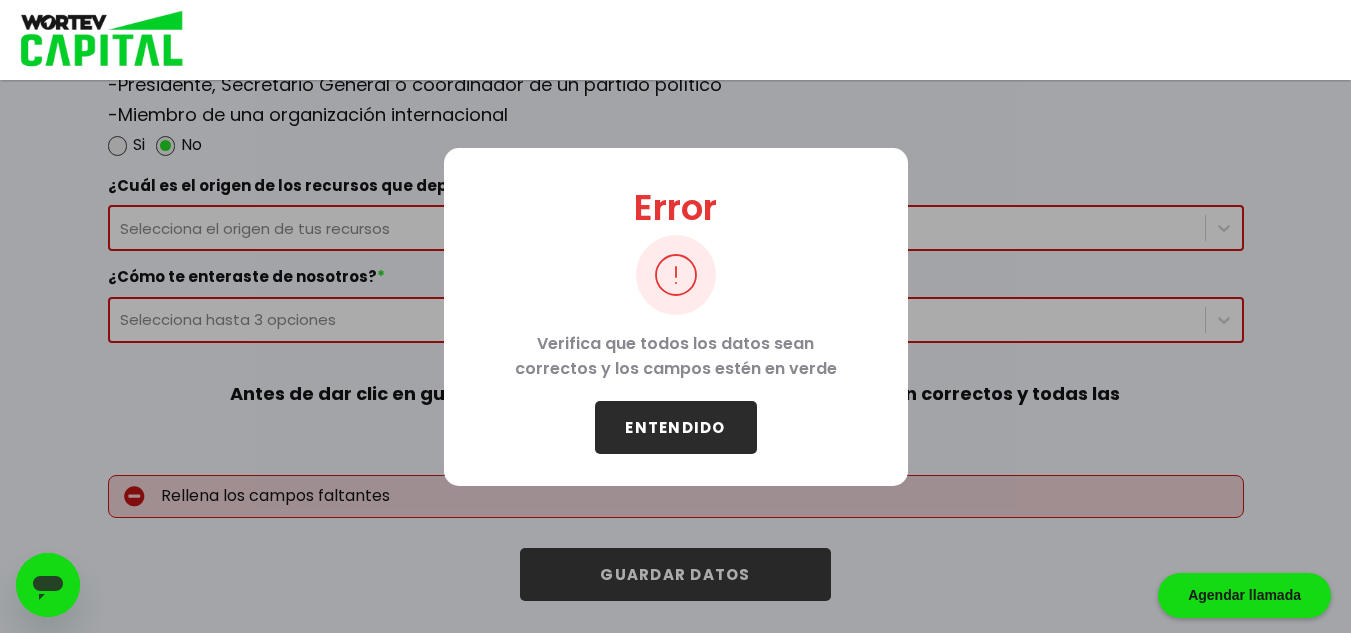 click on "ENTENDIDO" at bounding box center (676, 427) 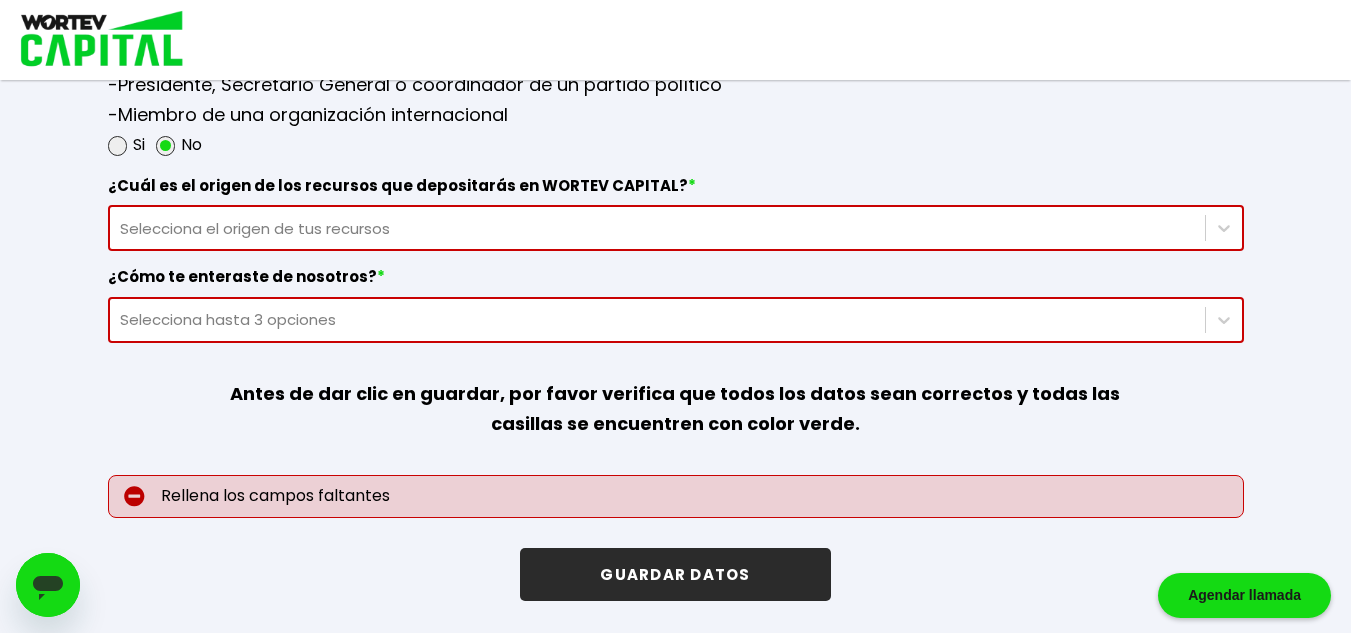 click on "GUARDAR DATOS" at bounding box center (675, 574) 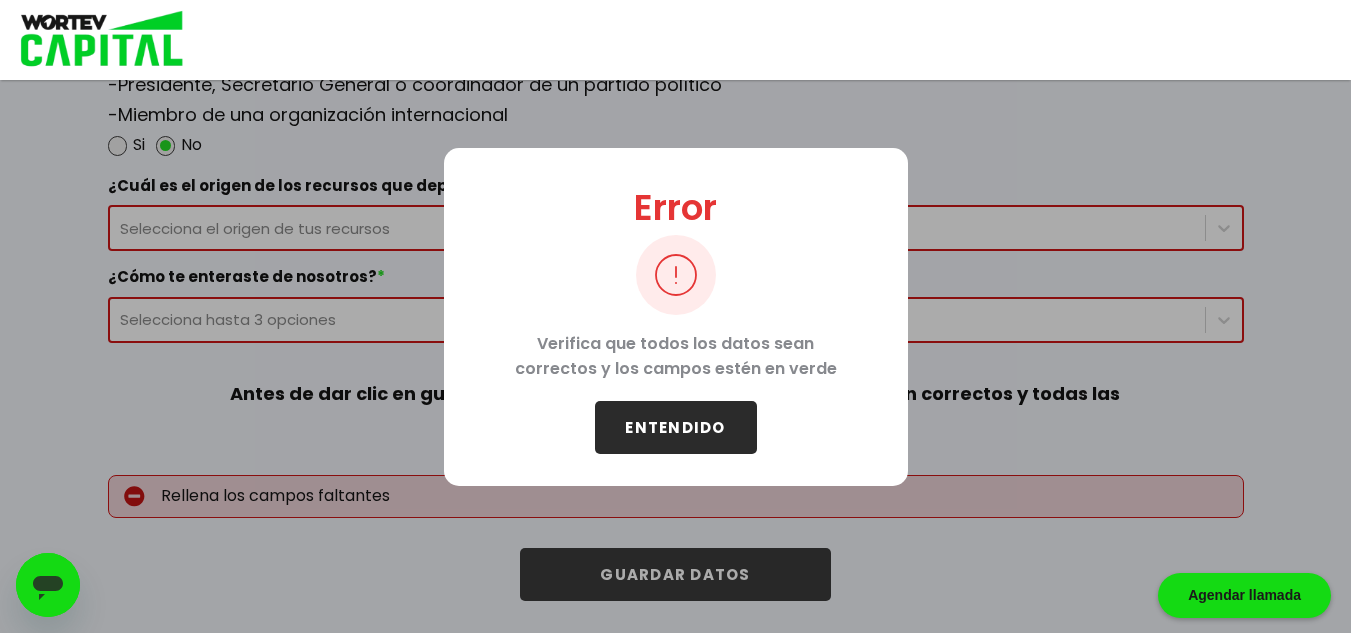 click on "ENTENDIDO" at bounding box center (676, 427) 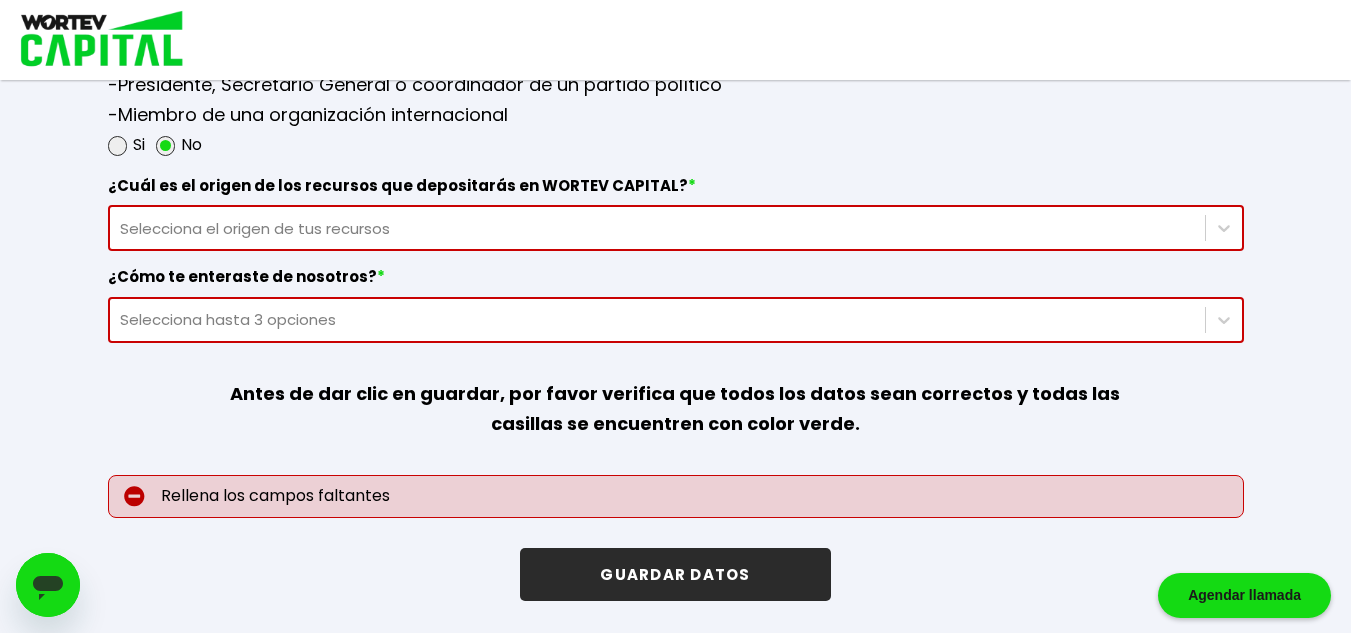 click on "GUARDAR DATOS" at bounding box center (675, 574) 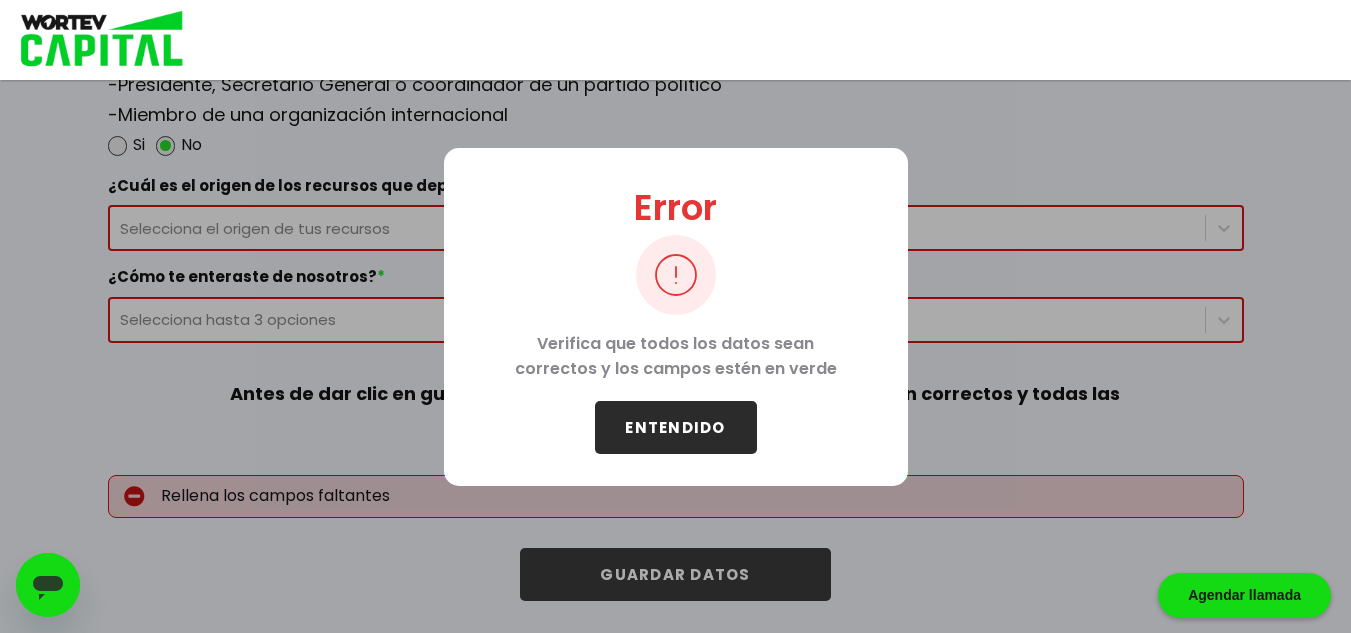 click on "ENTENDIDO" at bounding box center (676, 427) 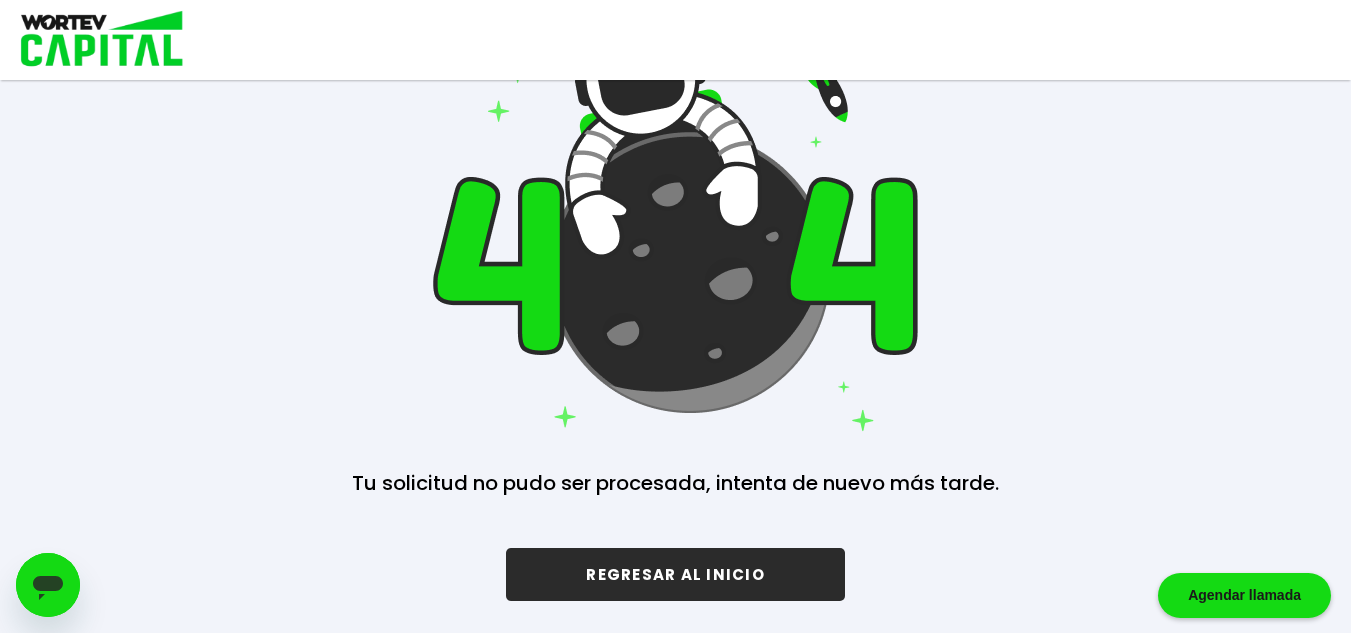 scroll, scrollTop: 0, scrollLeft: 0, axis: both 